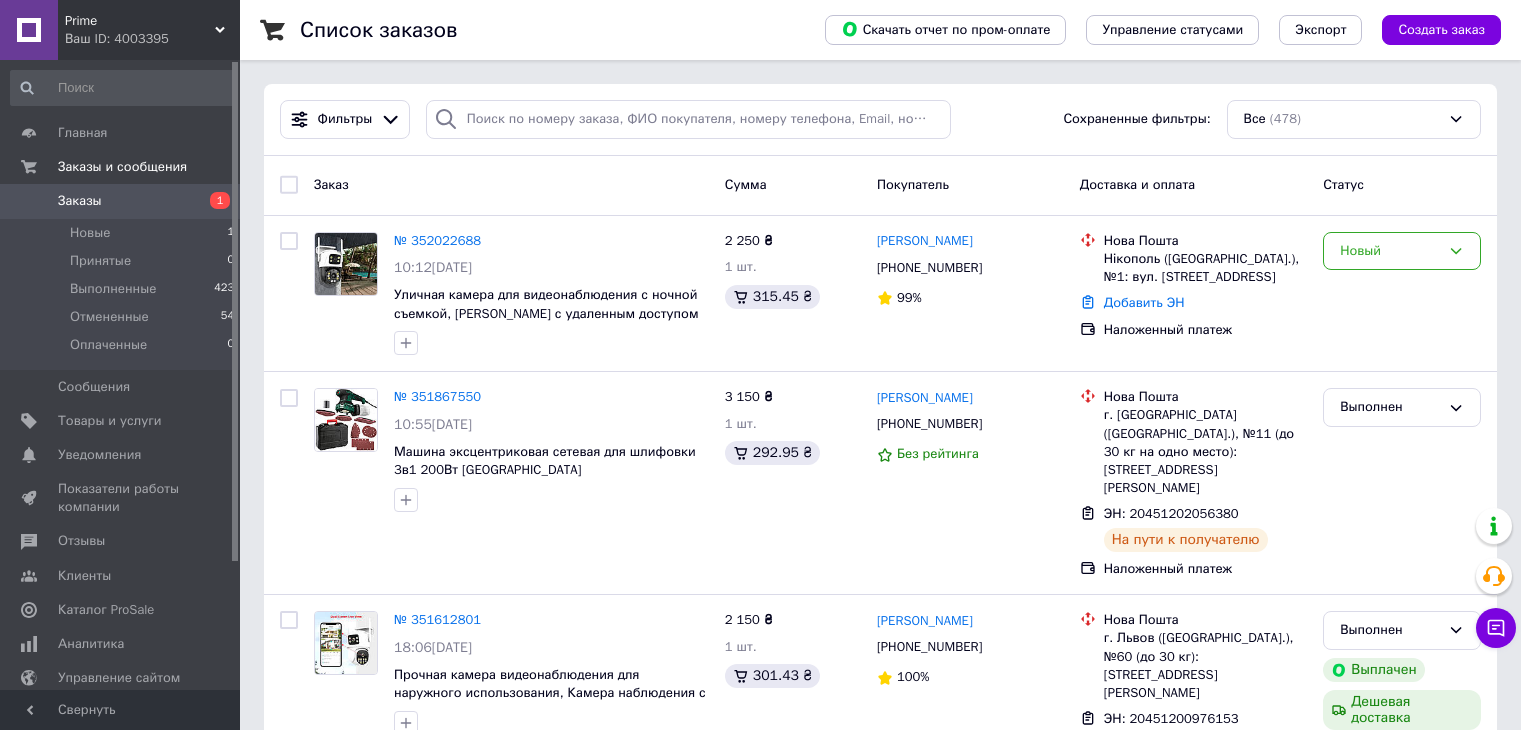 scroll, scrollTop: 0, scrollLeft: 0, axis: both 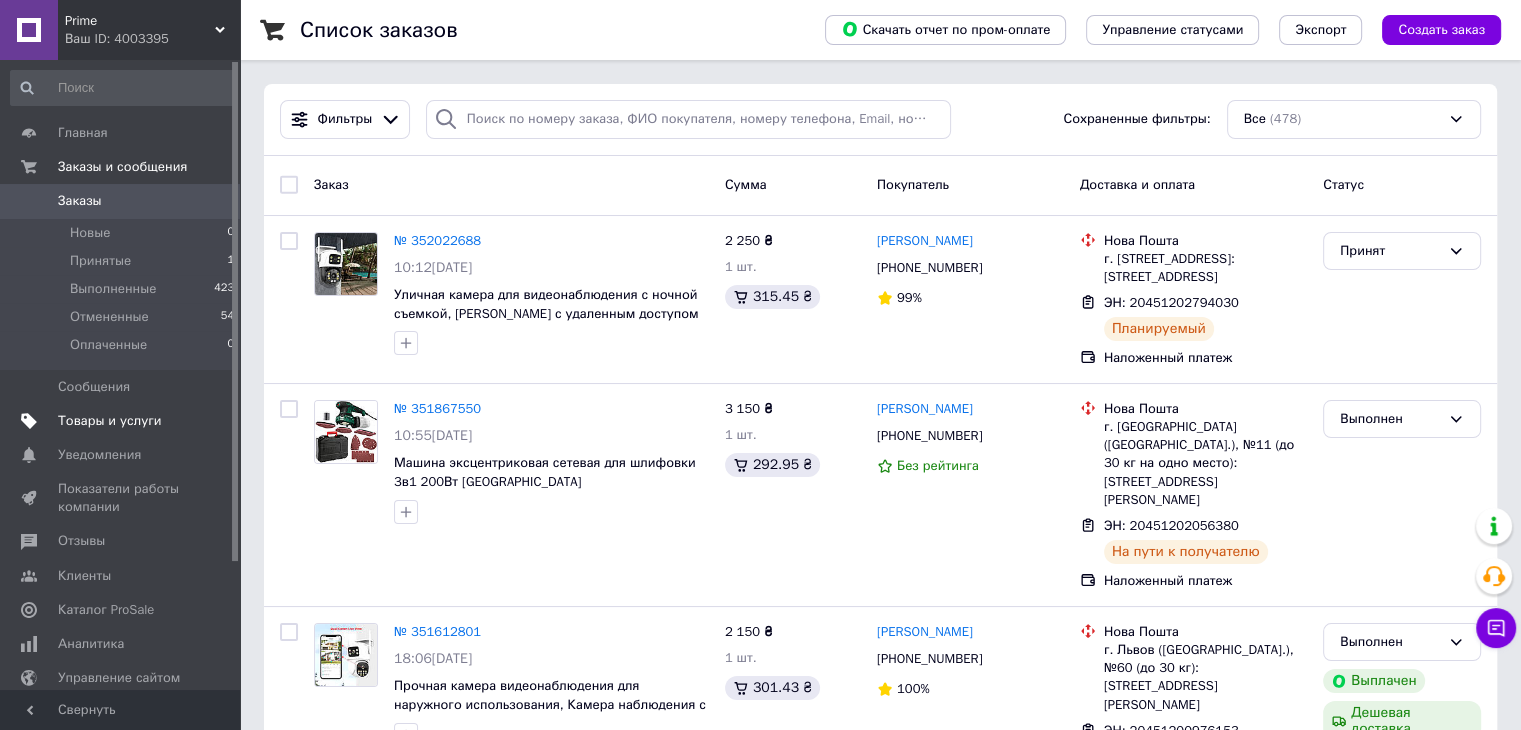 click on "Товары и услуги" at bounding box center [123, 421] 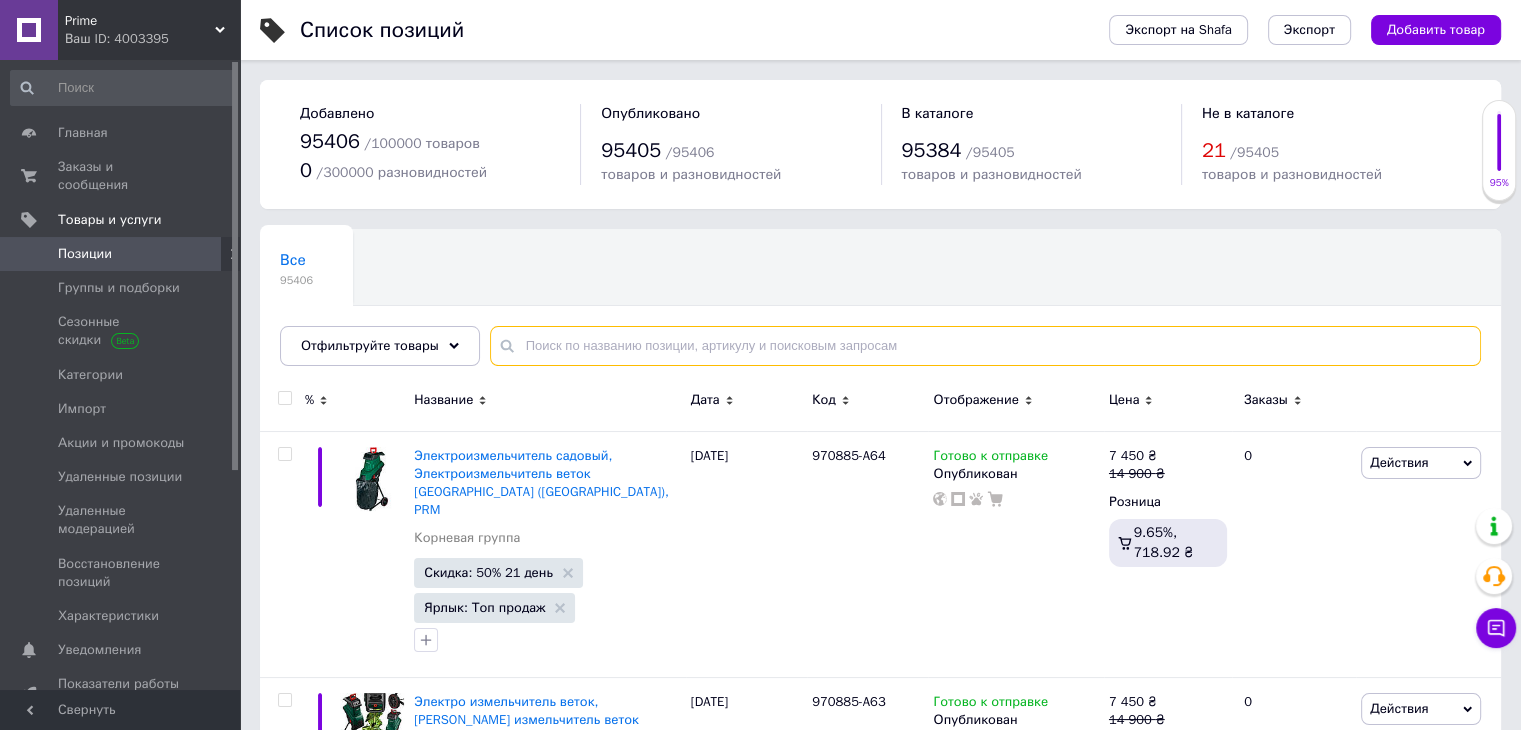 click at bounding box center (985, 346) 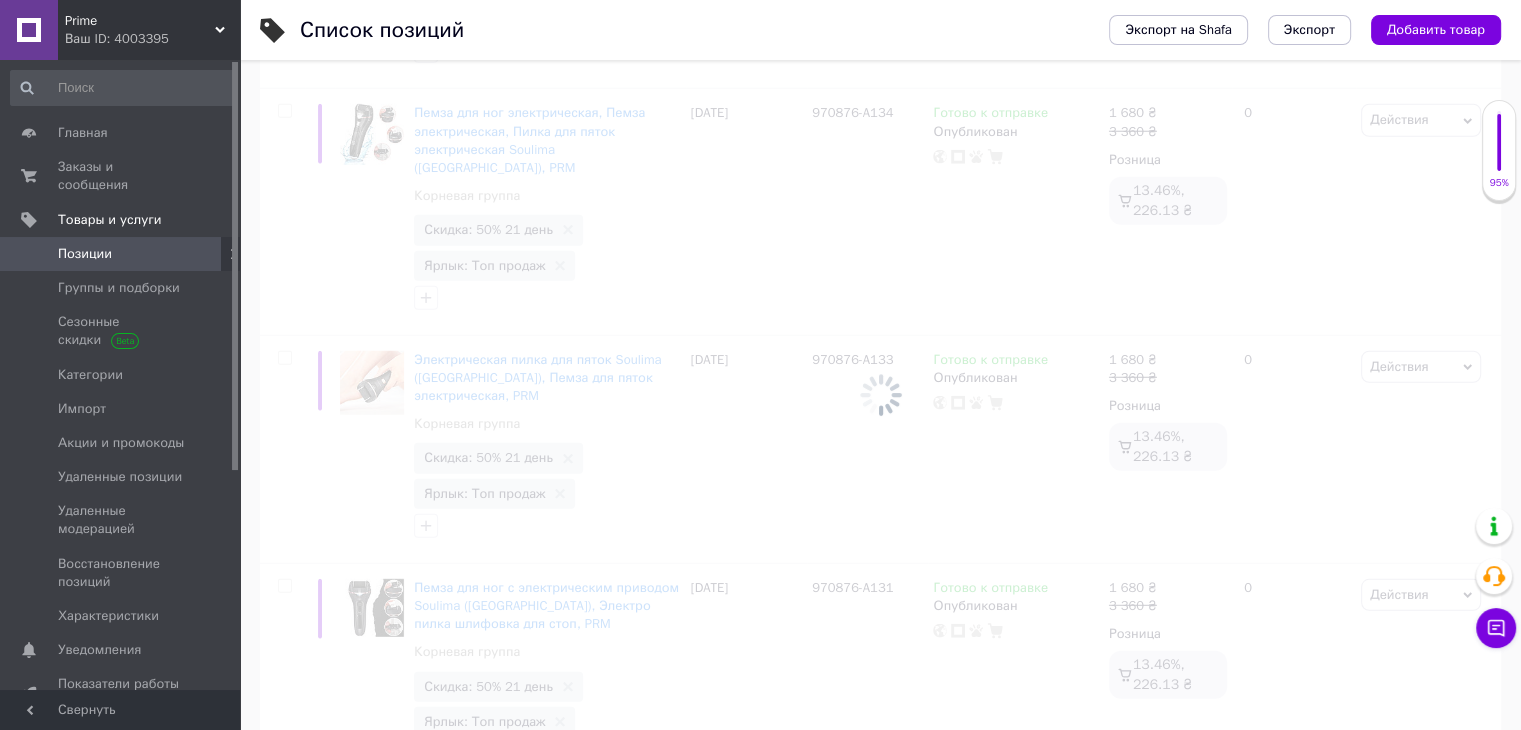 scroll, scrollTop: 22373, scrollLeft: 0, axis: vertical 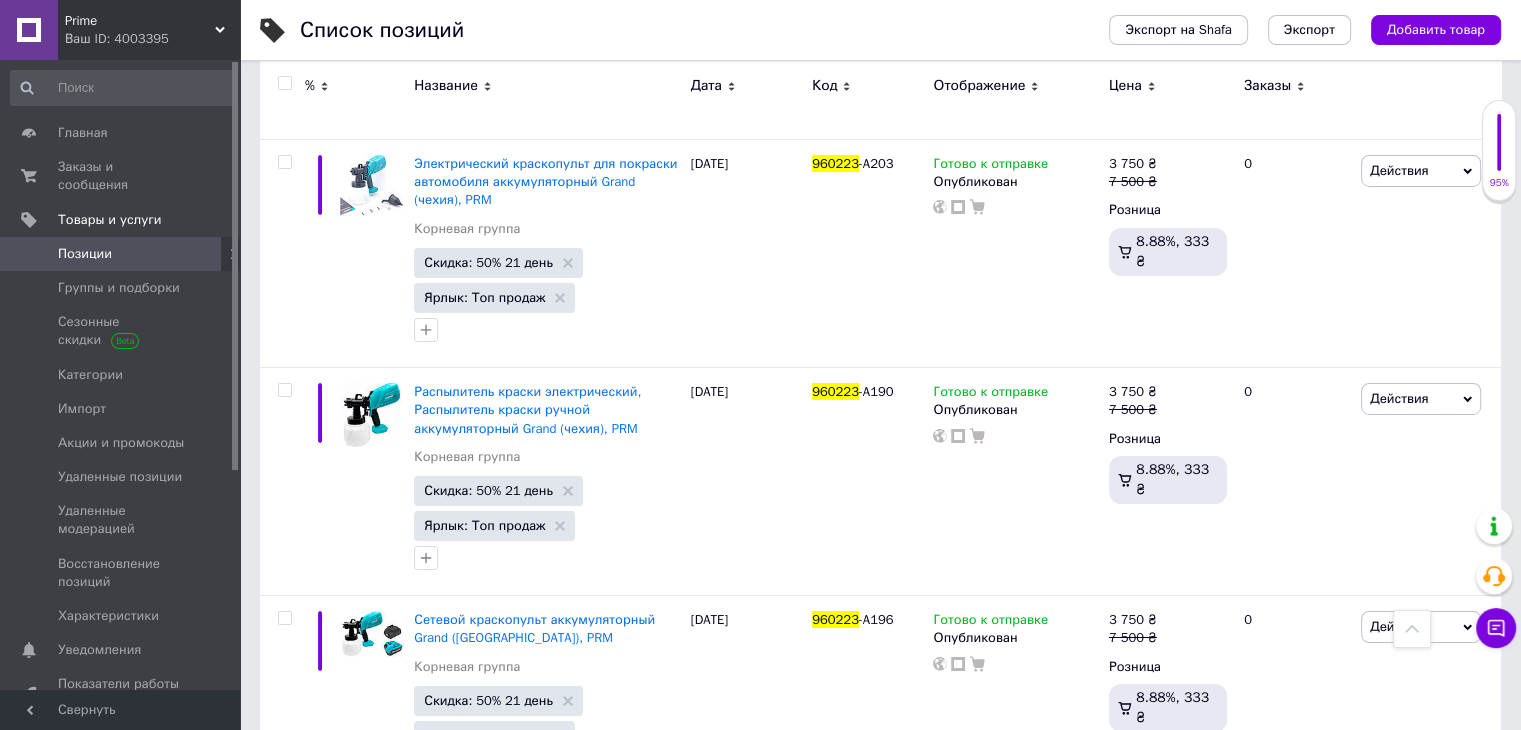 type on "960223" 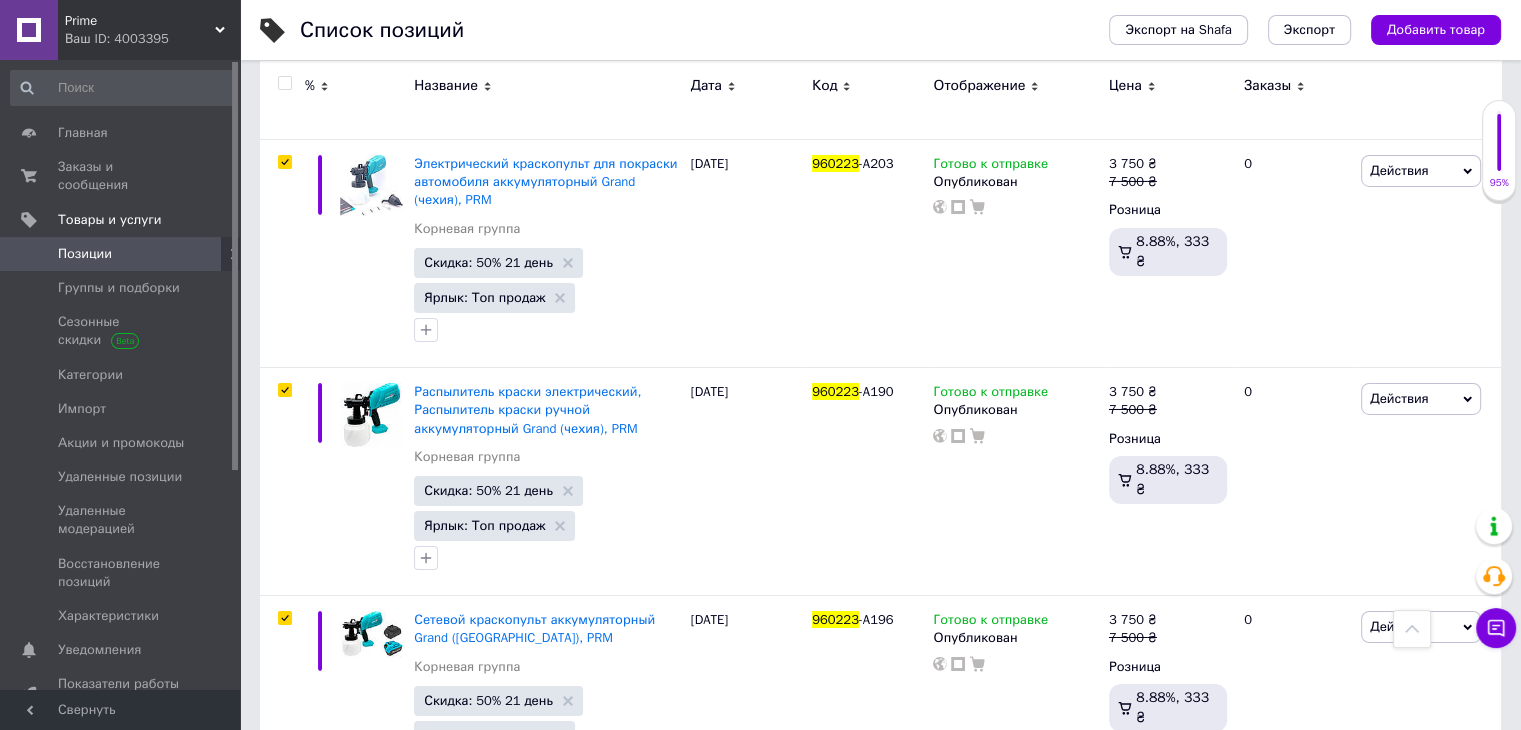 checkbox on "true" 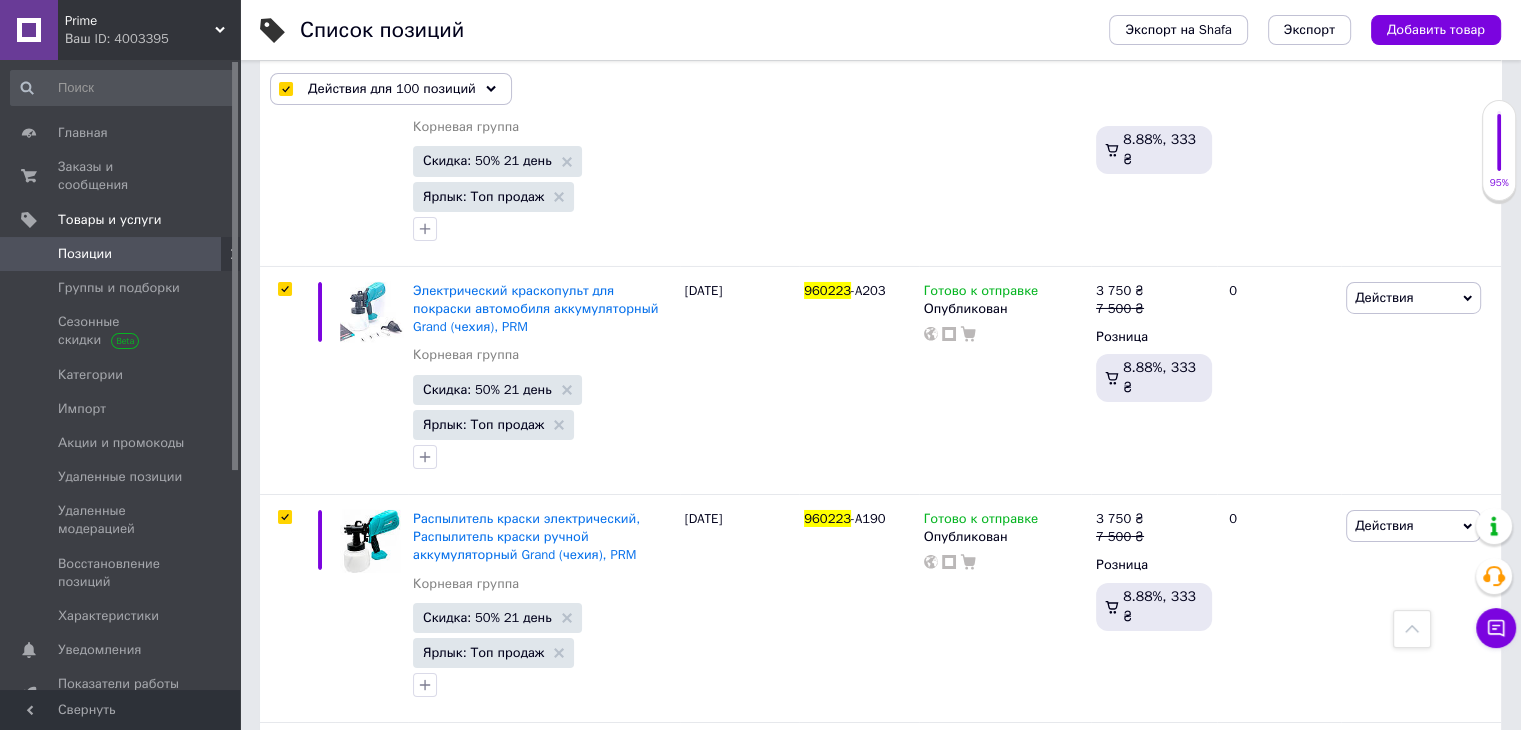 scroll, scrollTop: 22145, scrollLeft: 0, axis: vertical 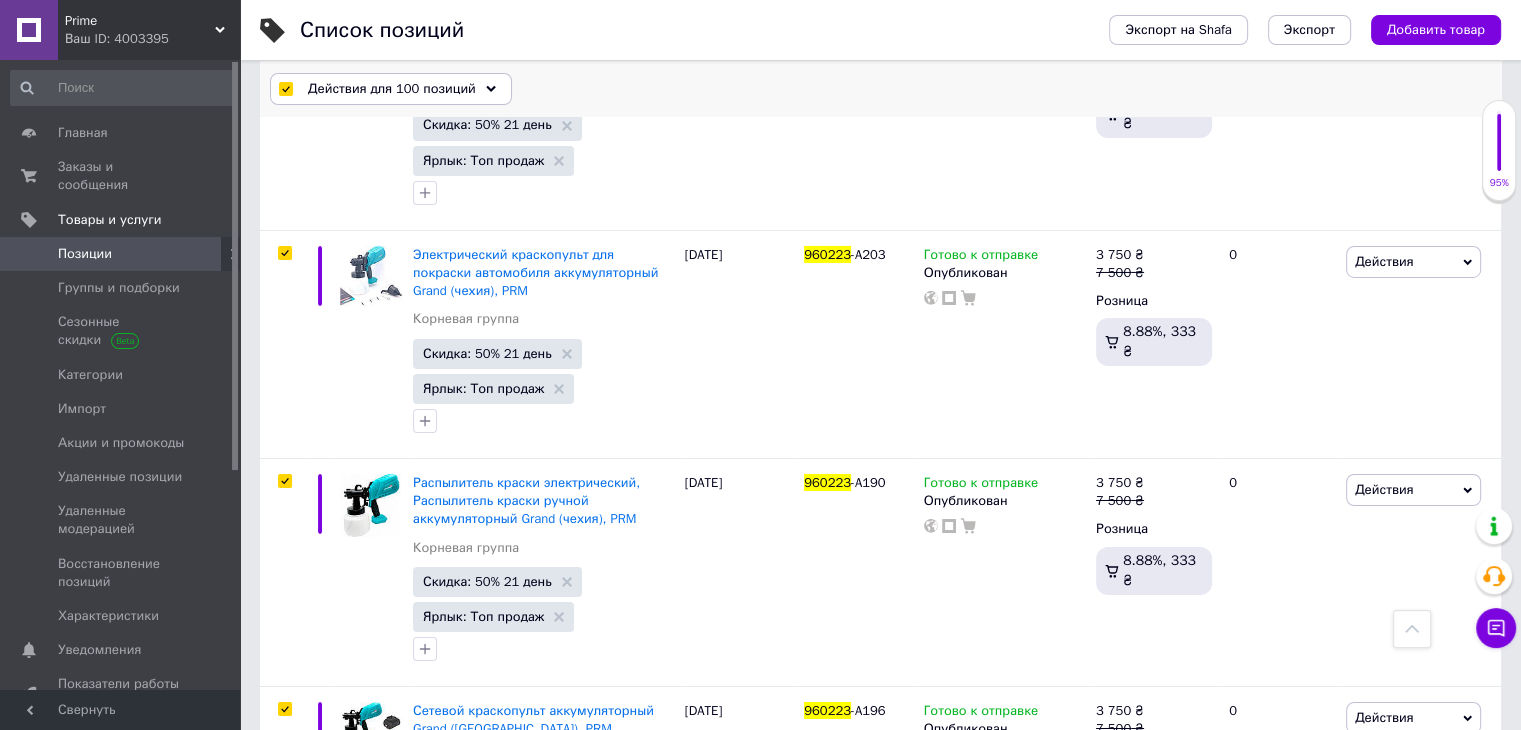 click on "Действия для 100 позиций" at bounding box center (392, 89) 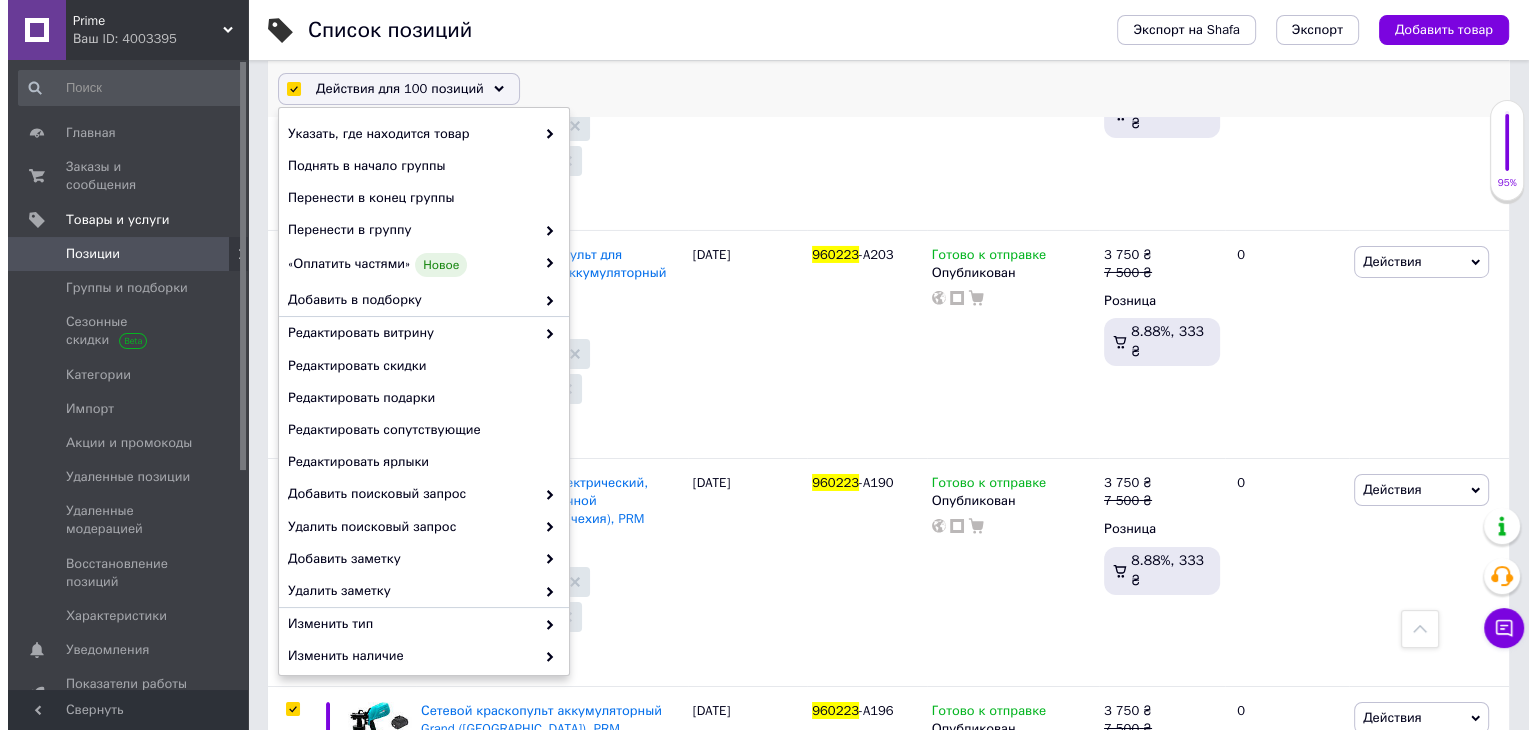 scroll, scrollTop: 170, scrollLeft: 0, axis: vertical 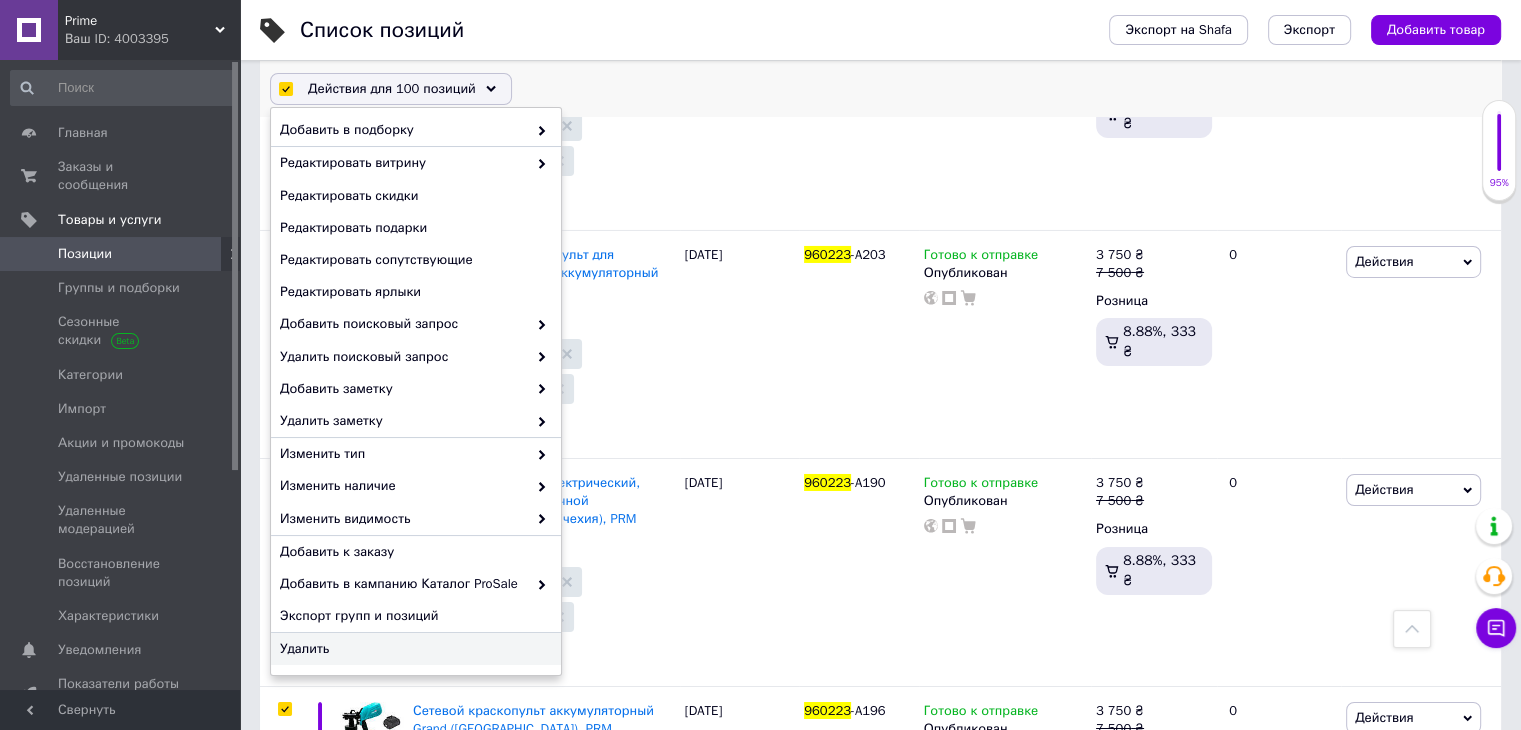 click on "Удалить" at bounding box center [413, 649] 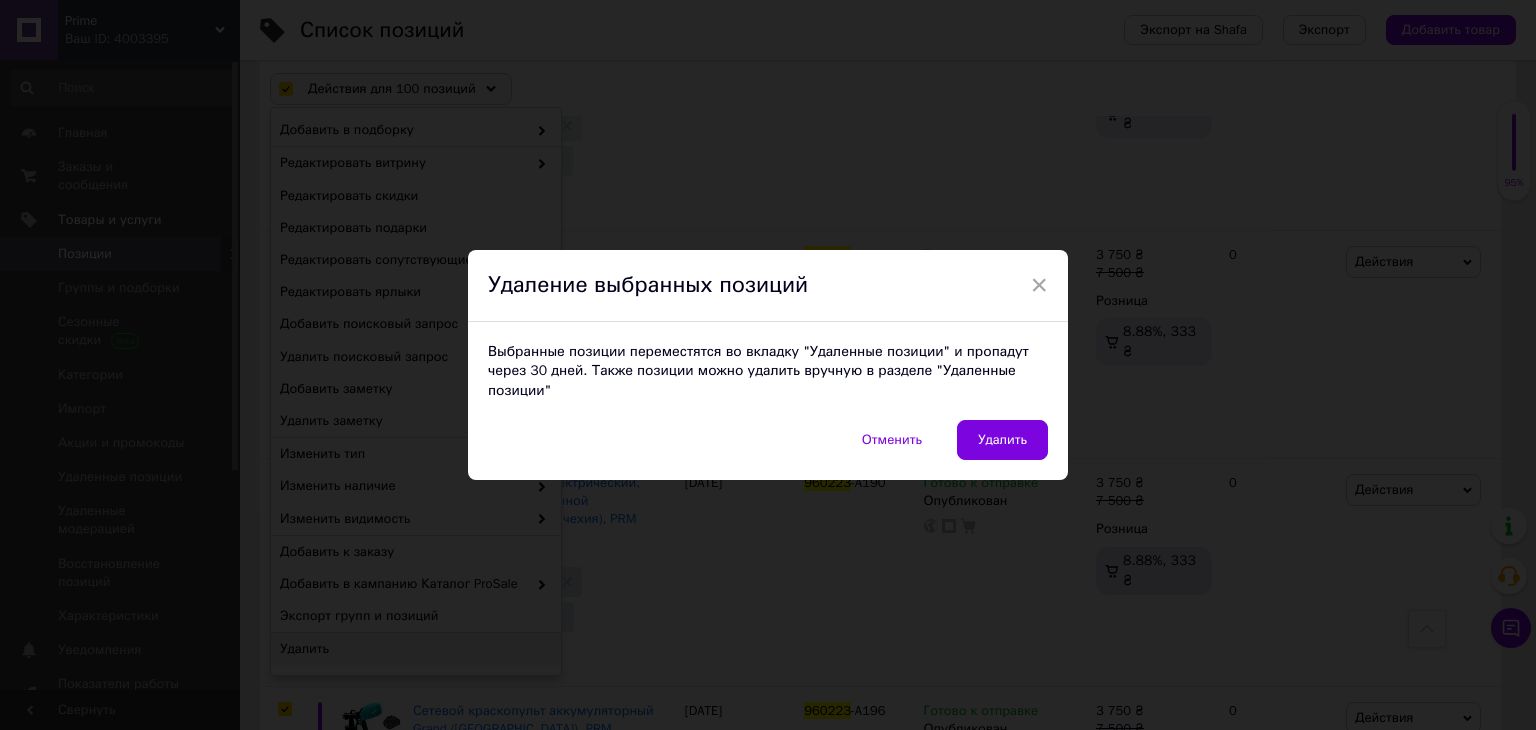 click on "Удалить" at bounding box center (1002, 440) 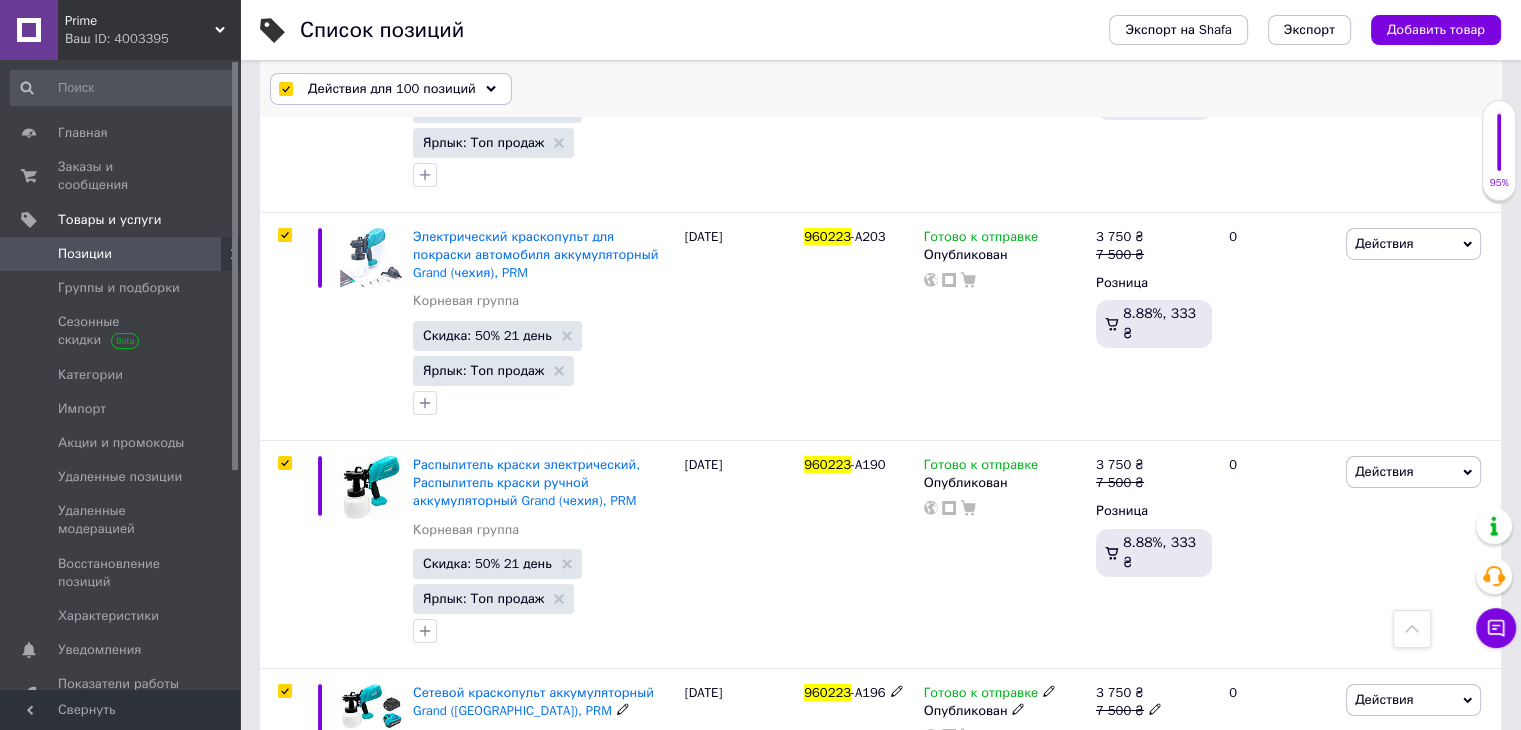 scroll, scrollTop: 22164, scrollLeft: 0, axis: vertical 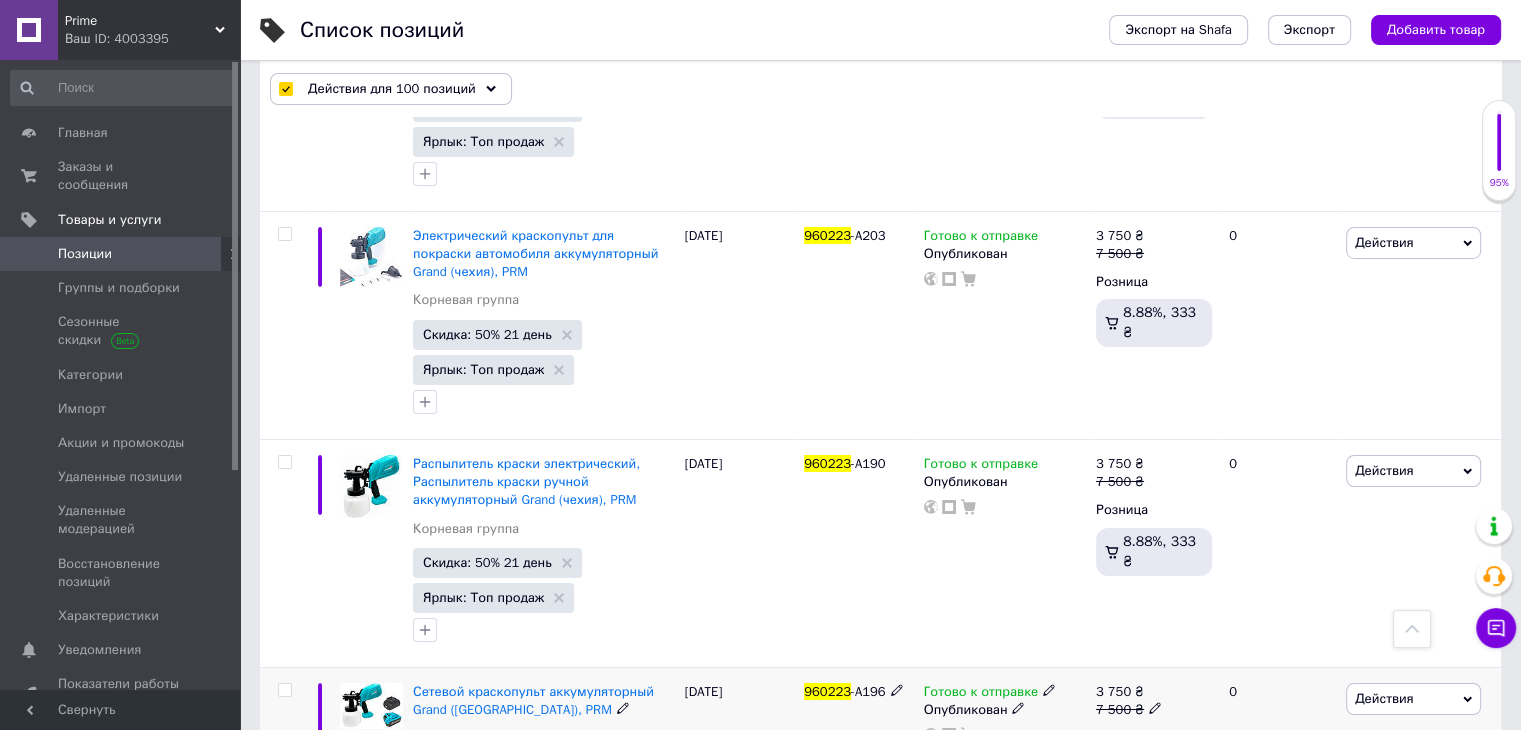 checkbox on "false" 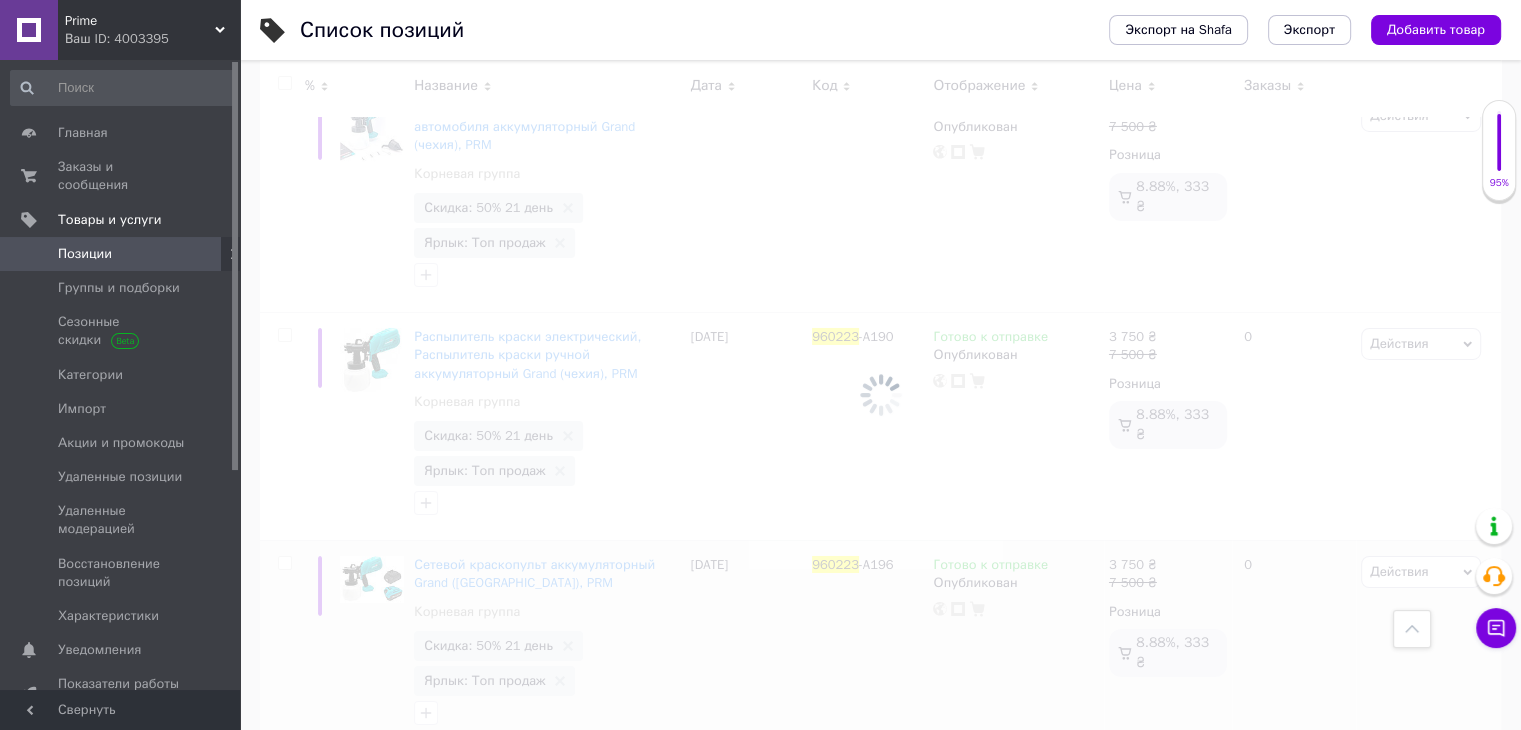 scroll, scrollTop: 22110, scrollLeft: 0, axis: vertical 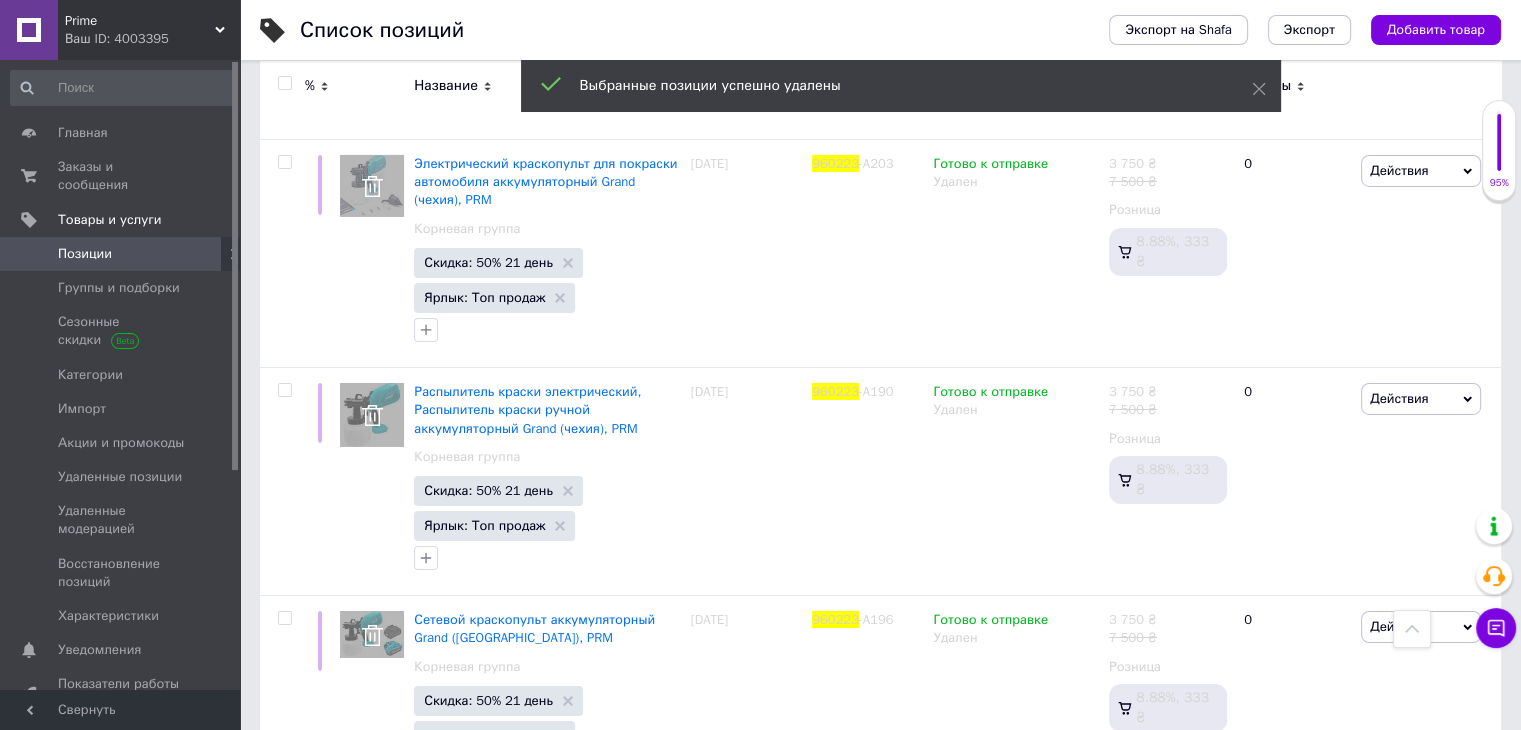 click at bounding box center [284, 83] 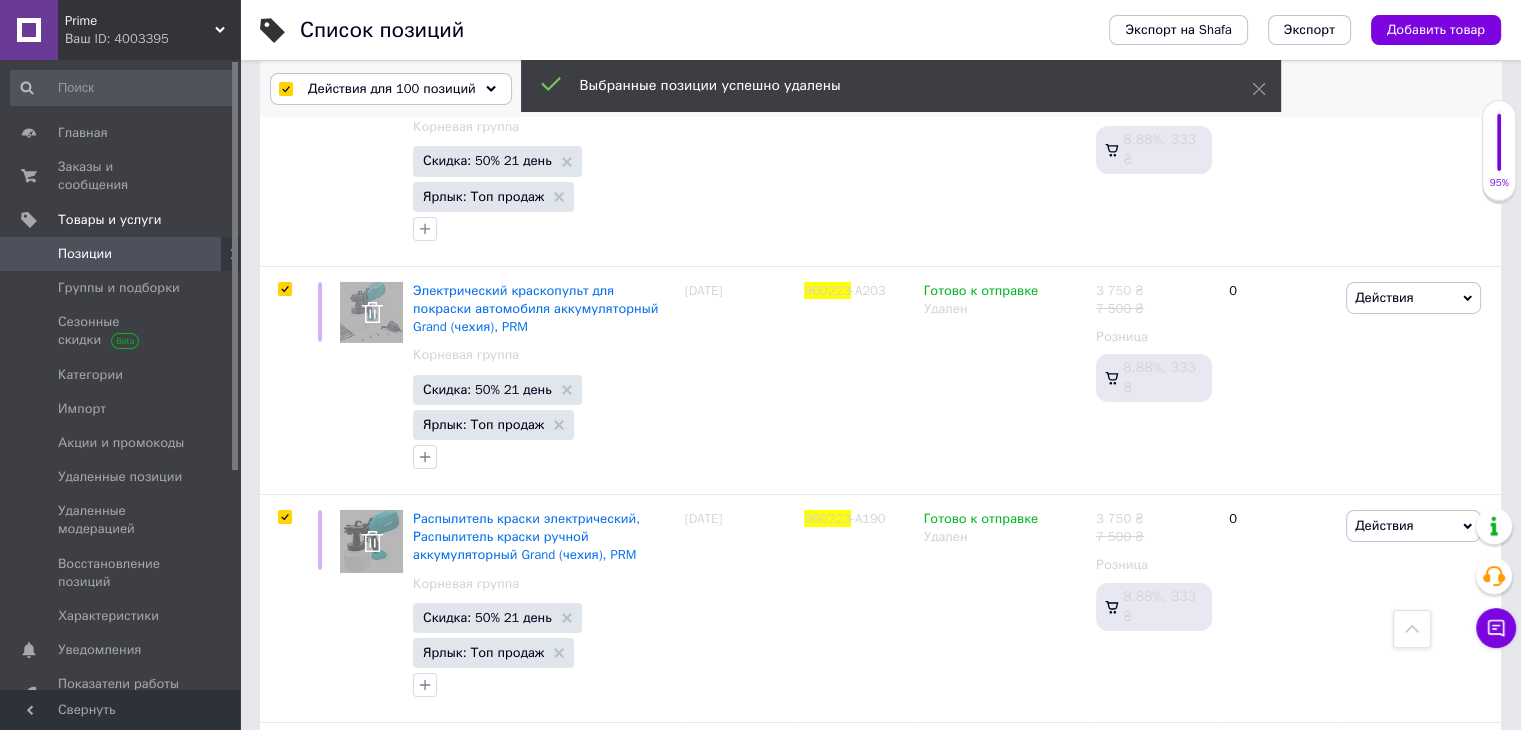 scroll, scrollTop: 22145, scrollLeft: 0, axis: vertical 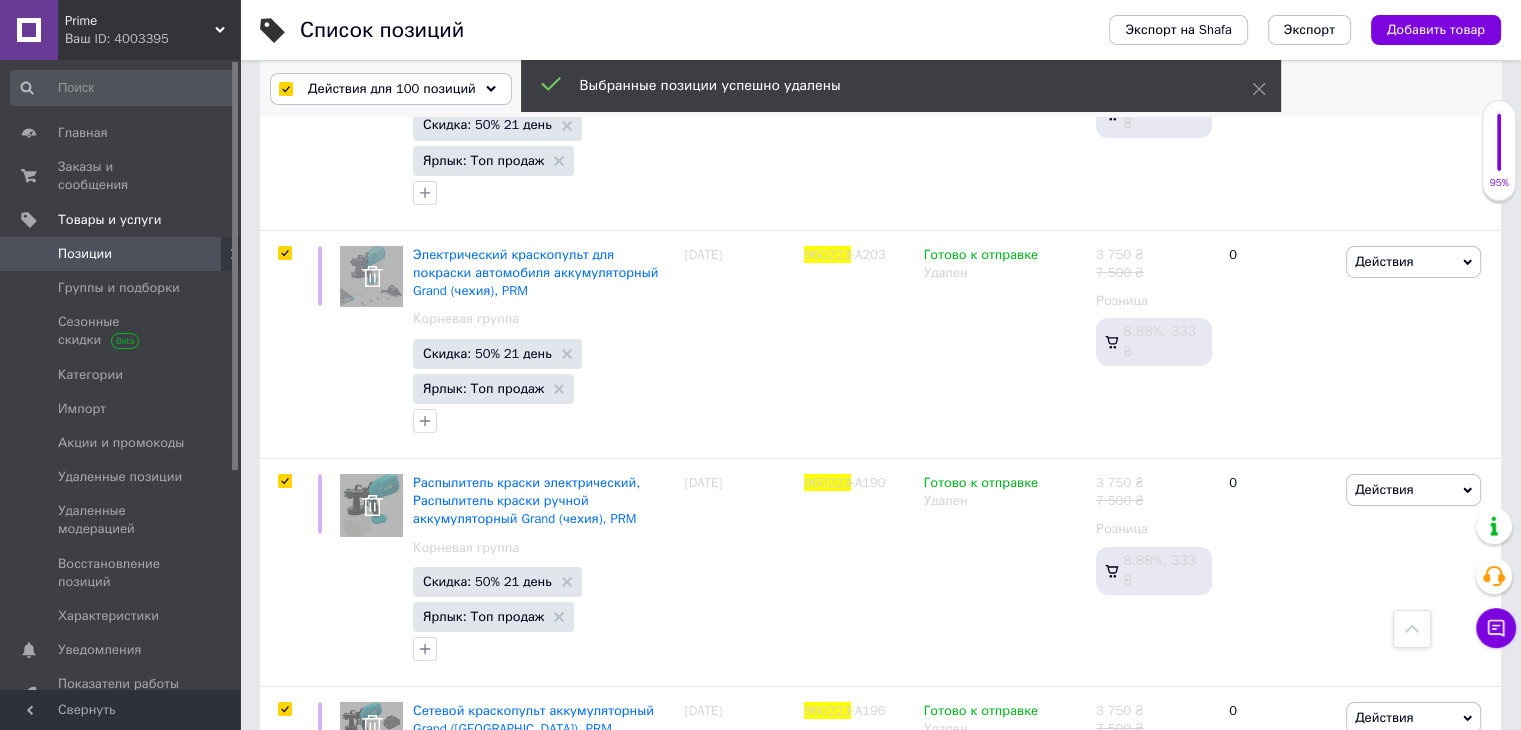 drag, startPoint x: 350, startPoint y: 94, endPoint x: 365, endPoint y: 117, distance: 27.45906 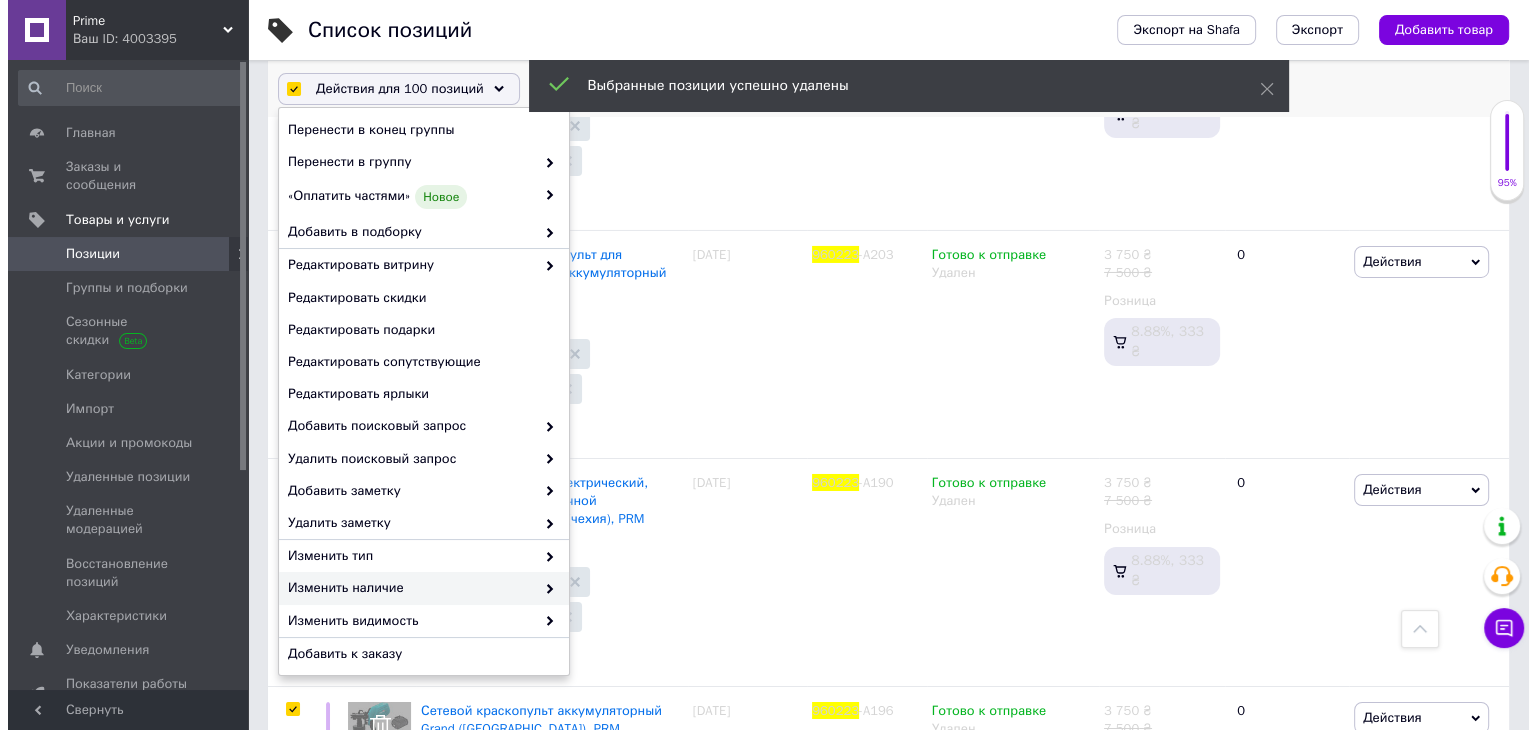 scroll, scrollTop: 170, scrollLeft: 0, axis: vertical 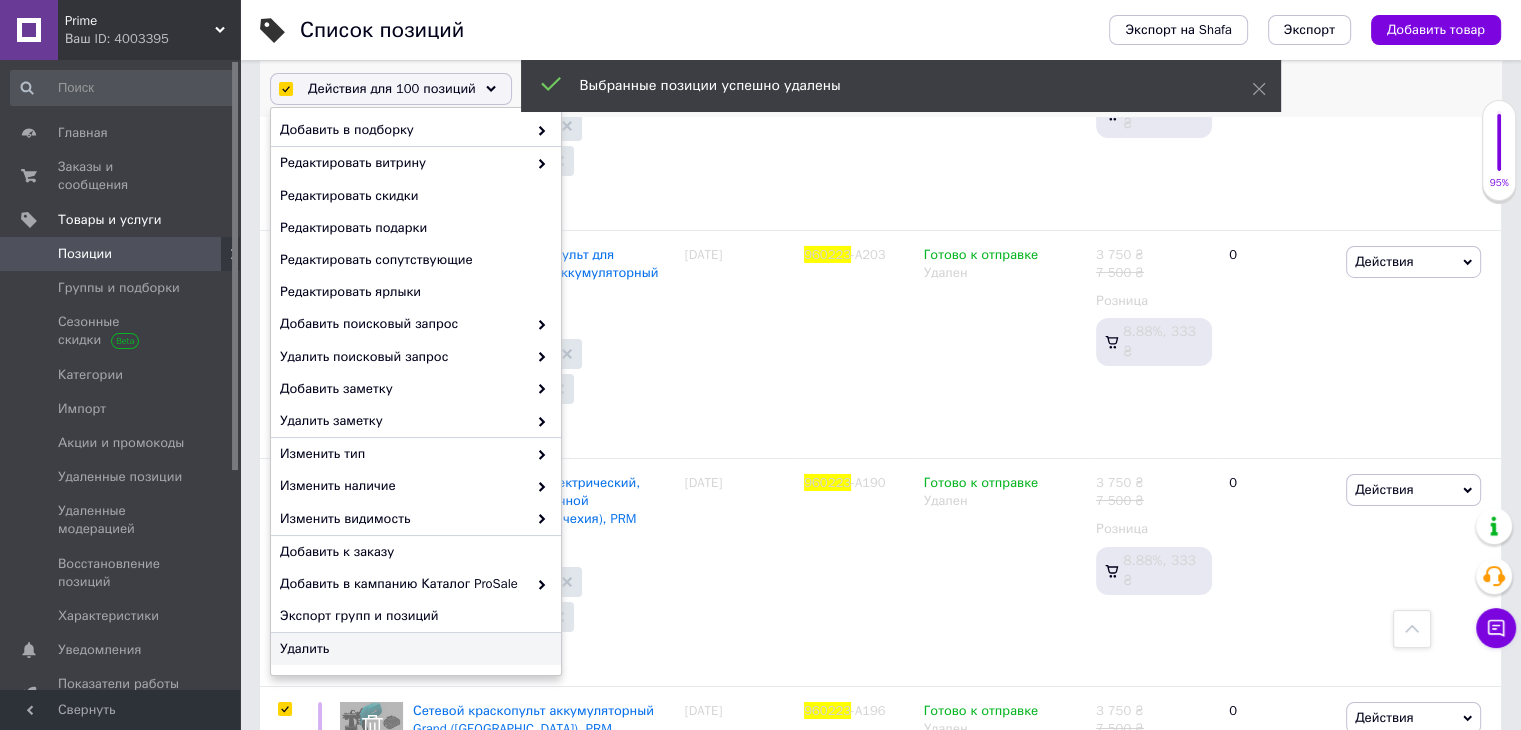 click on "Удалить" at bounding box center (416, 649) 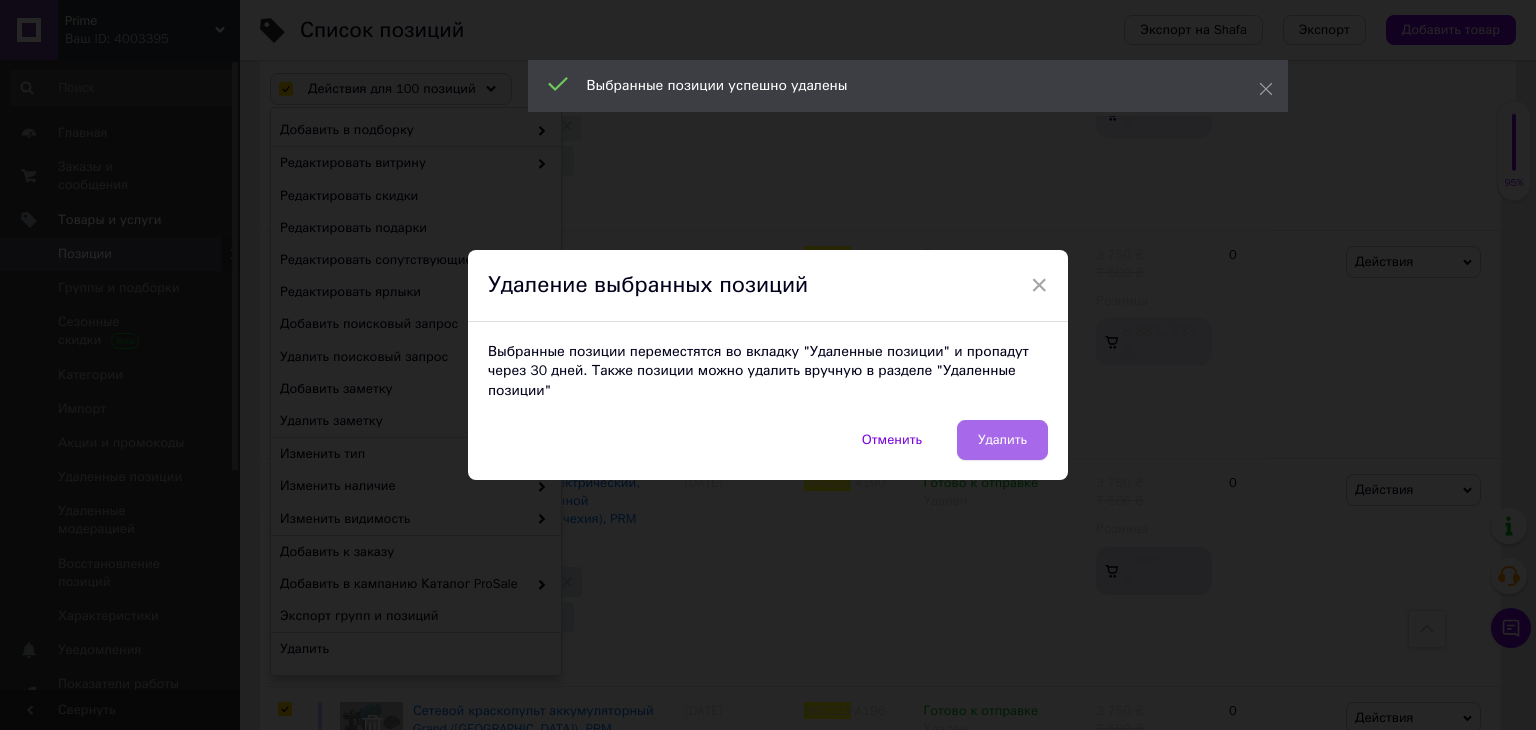 click on "Удалить" at bounding box center (1002, 440) 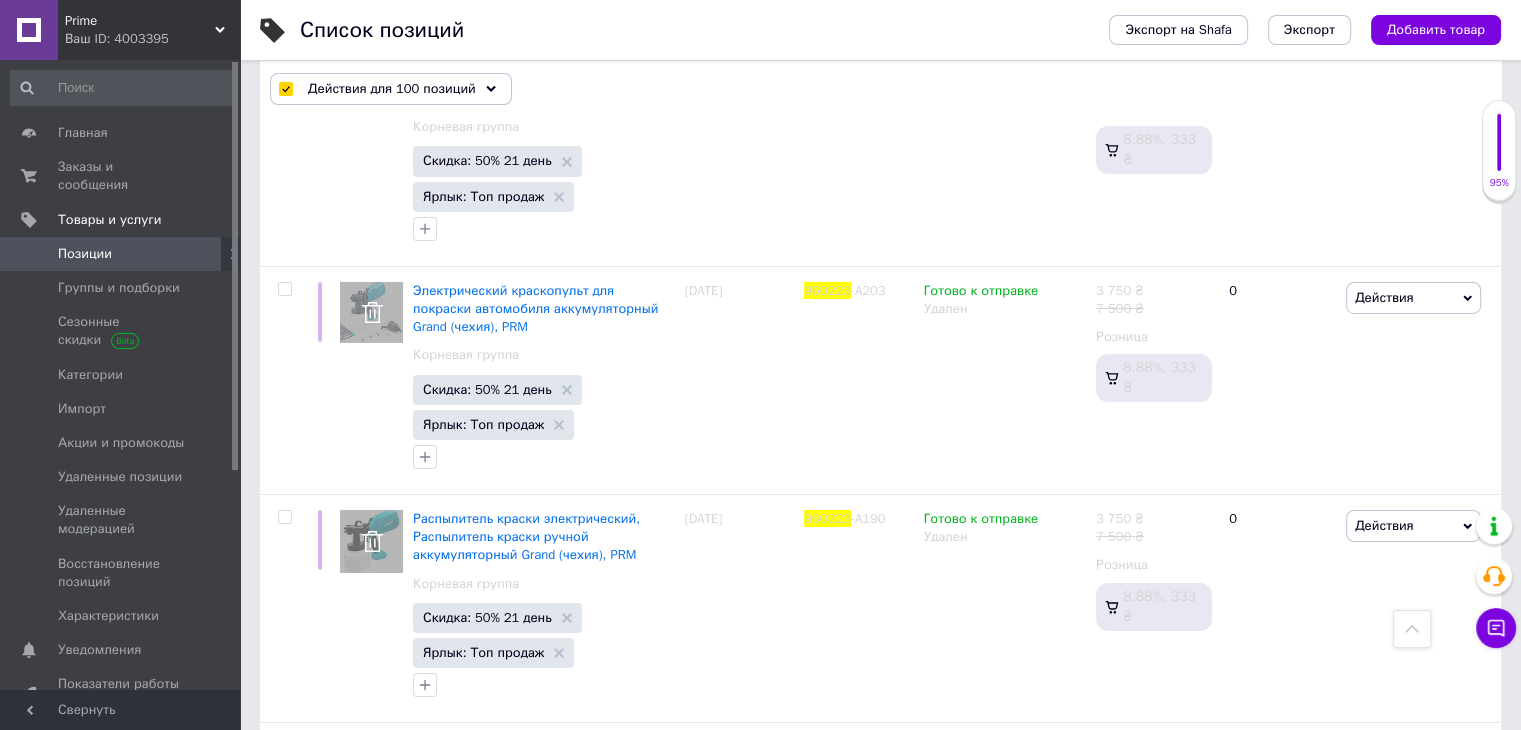 scroll, scrollTop: 22073, scrollLeft: 0, axis: vertical 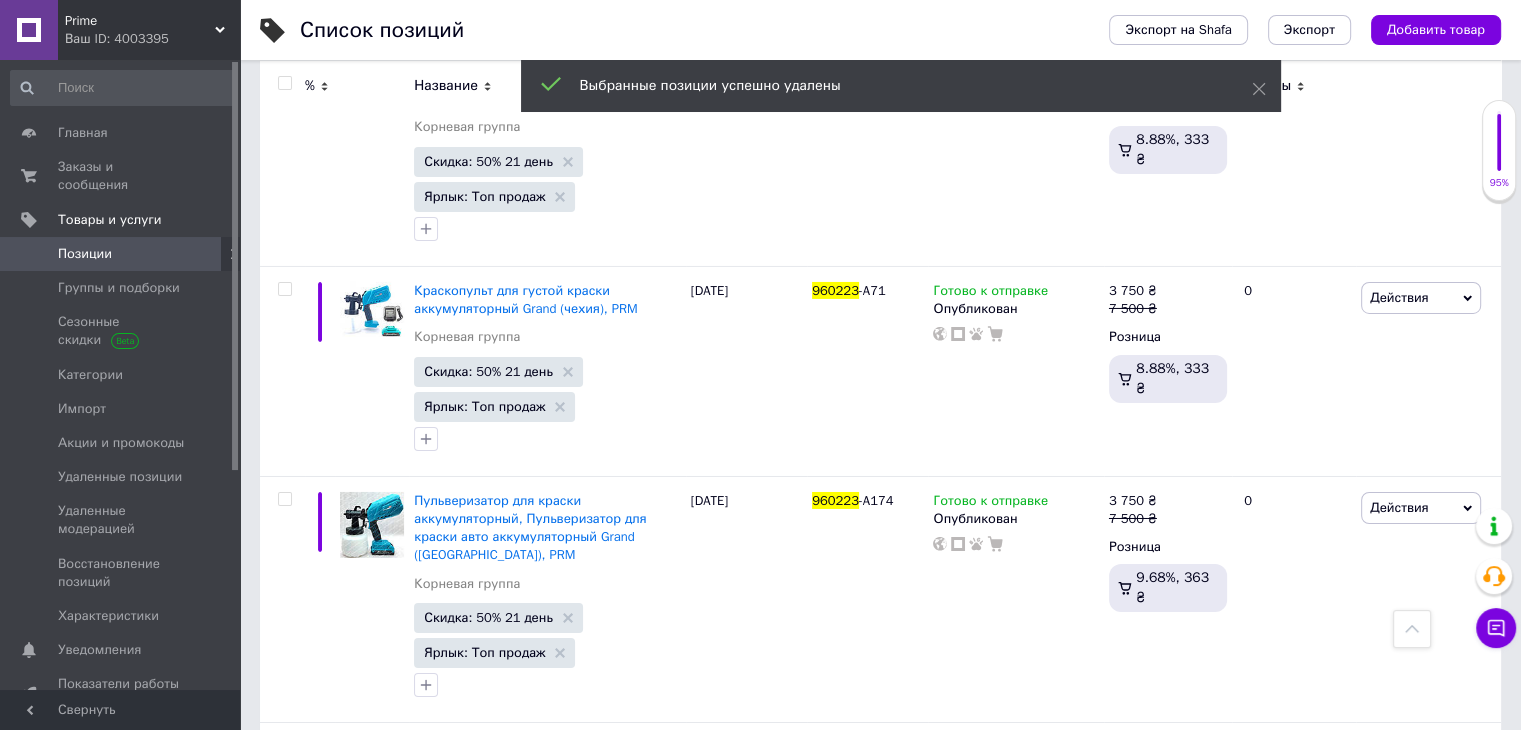 click at bounding box center (284, 83) 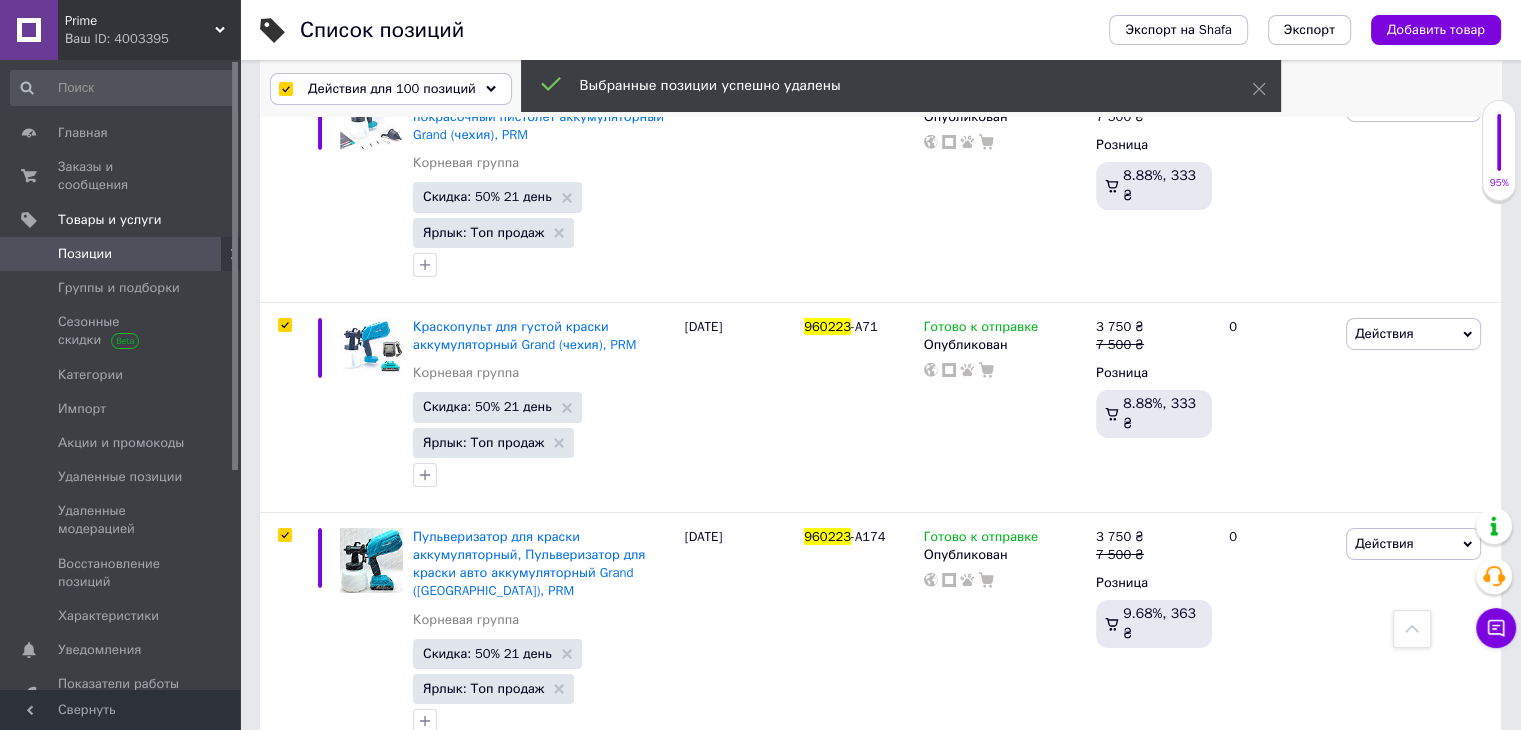 scroll, scrollTop: 22218, scrollLeft: 0, axis: vertical 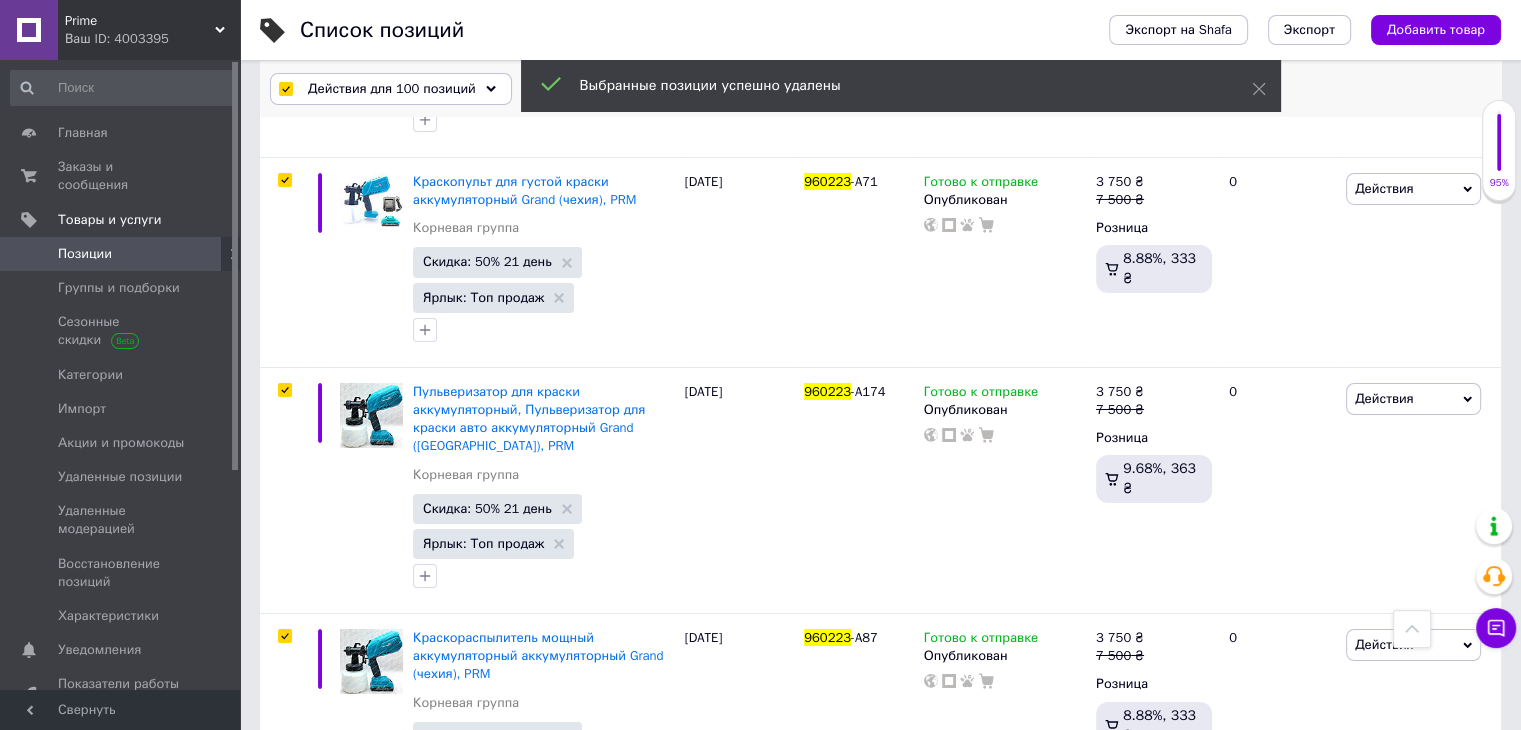 click on "Действия для 100 позиций" at bounding box center (392, 89) 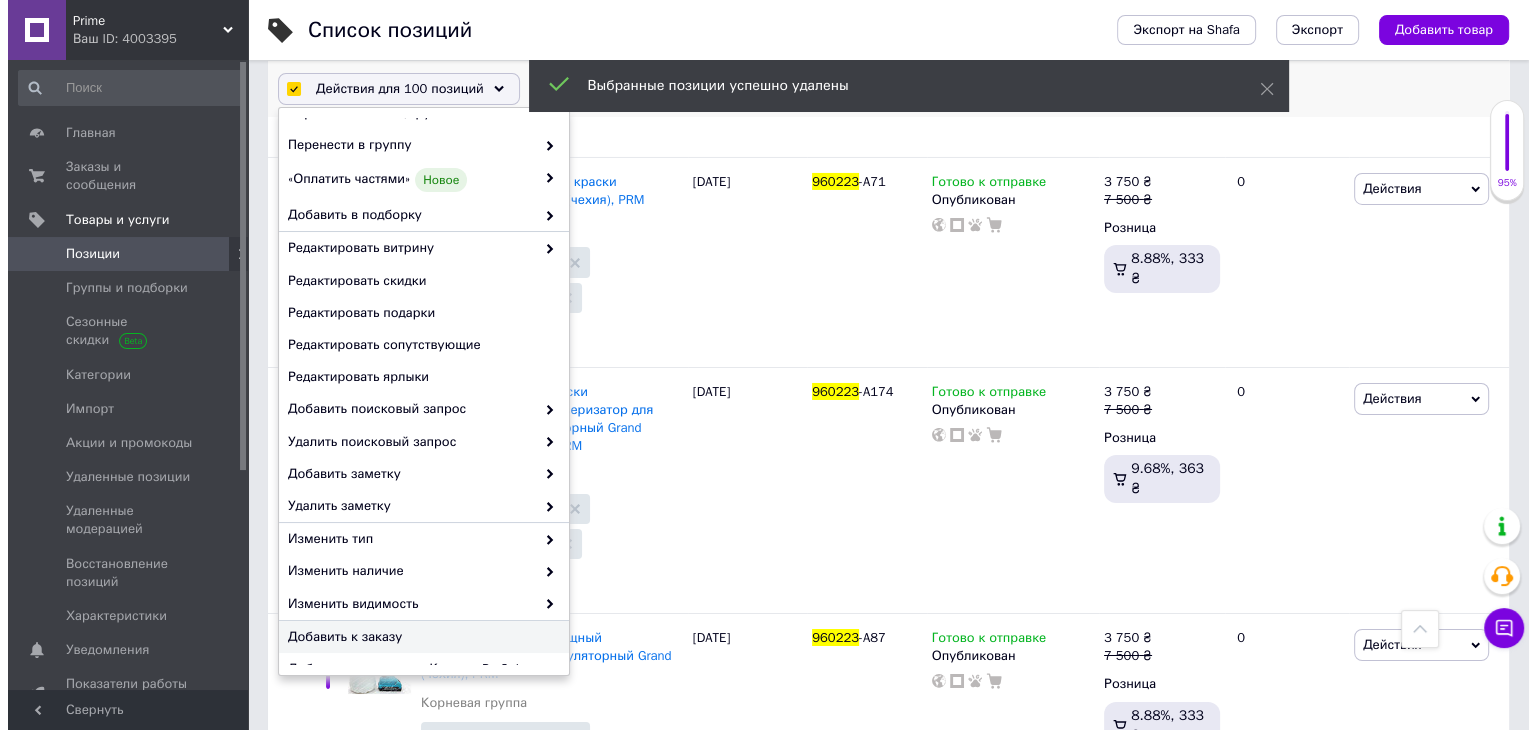 scroll, scrollTop: 170, scrollLeft: 0, axis: vertical 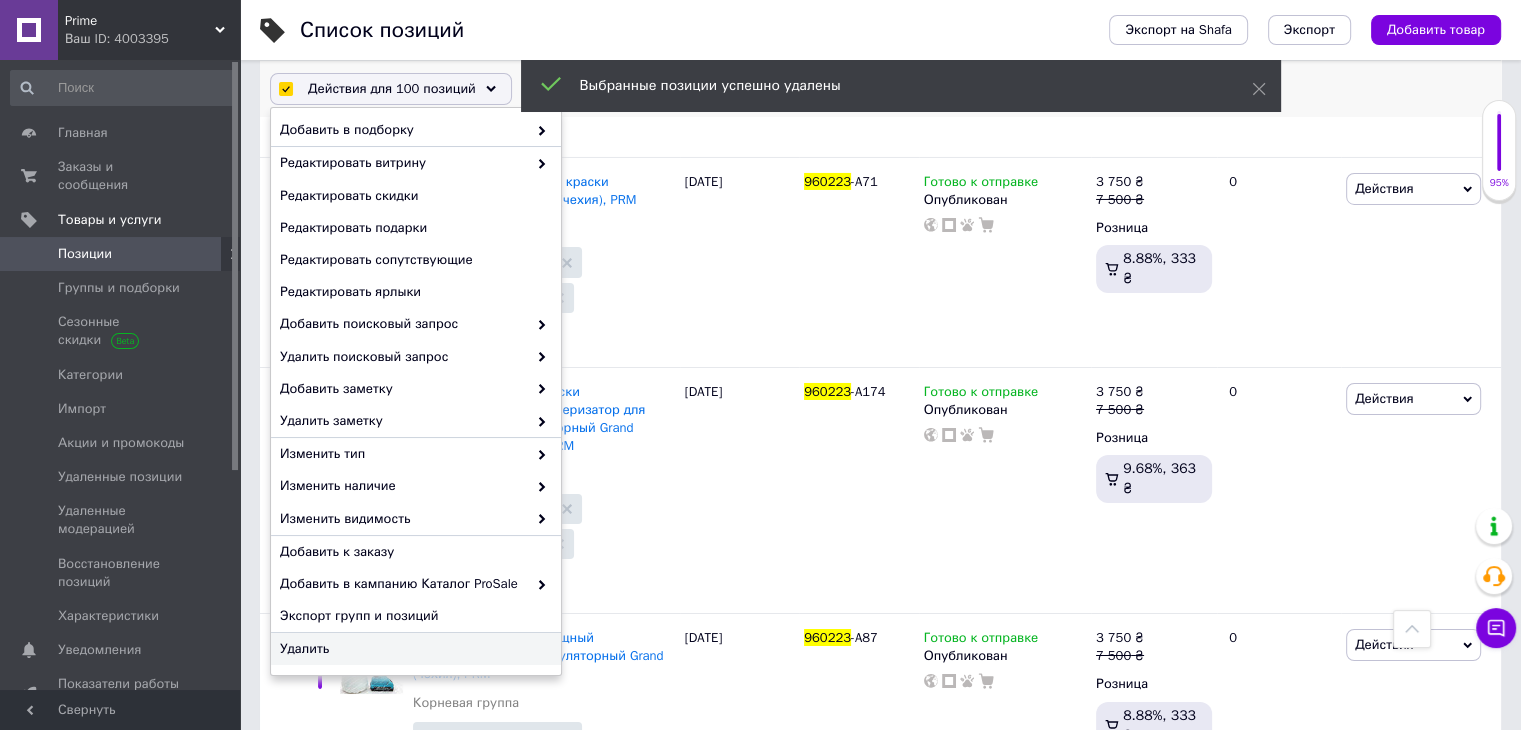 click on "Удалить" at bounding box center [413, 649] 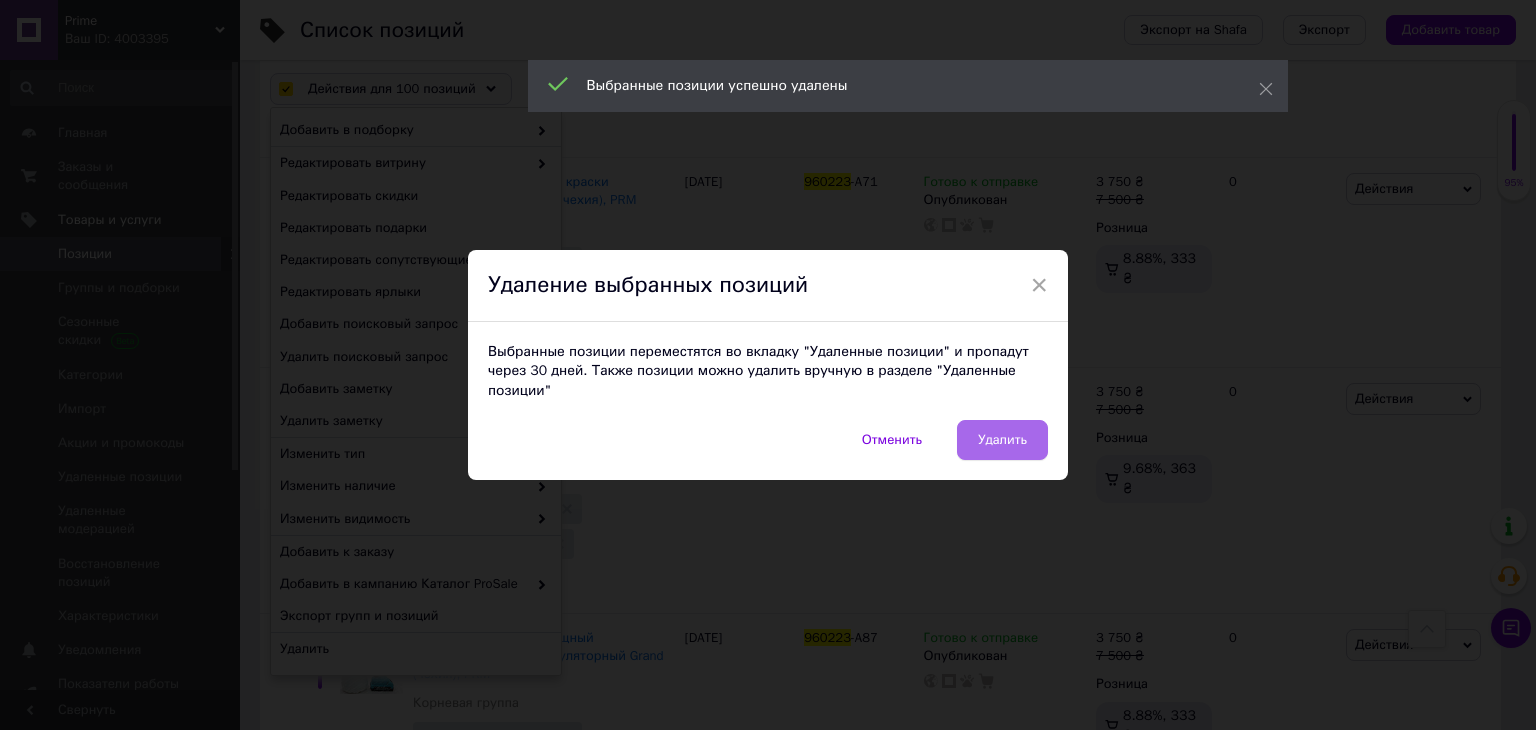 click on "Удалить" at bounding box center [1002, 440] 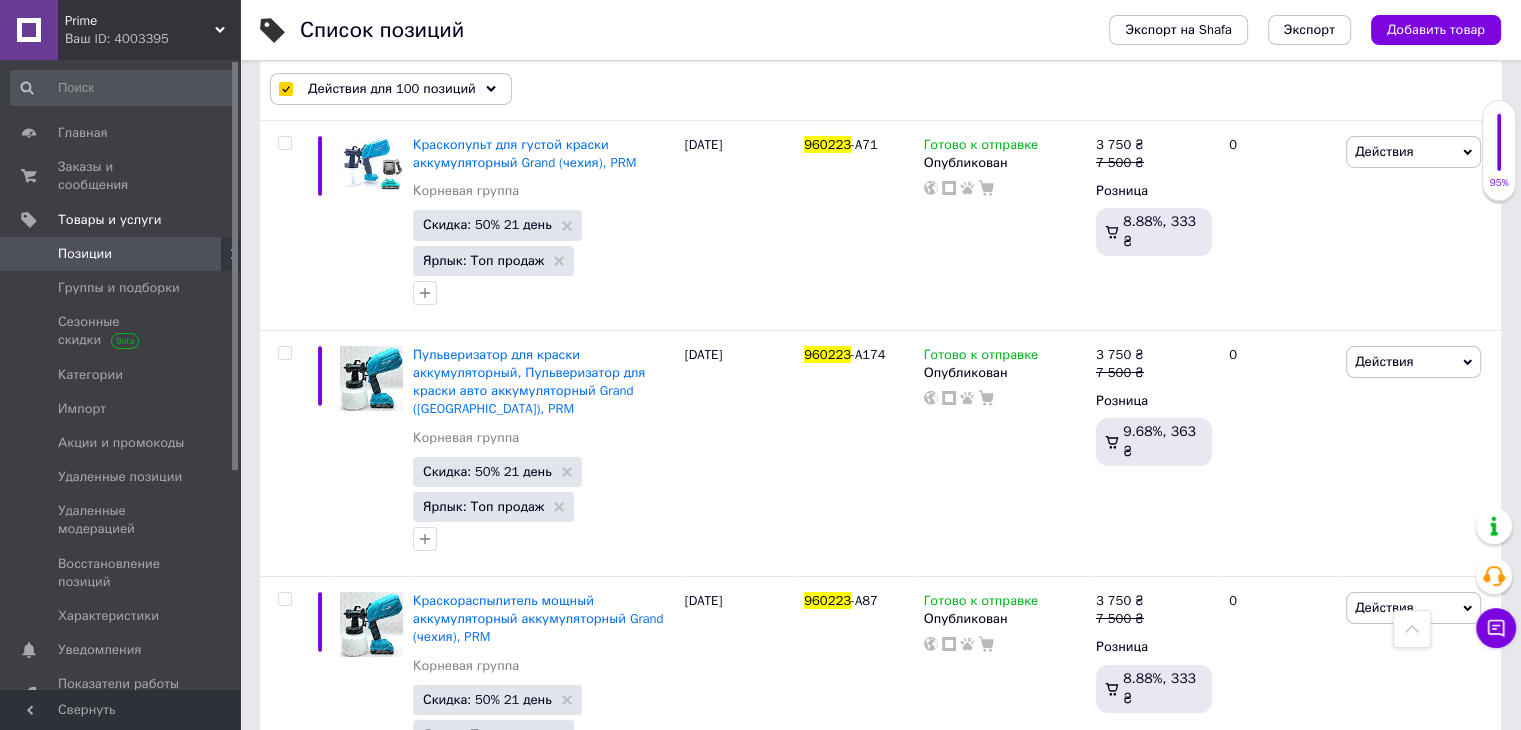 scroll, scrollTop: 22109, scrollLeft: 0, axis: vertical 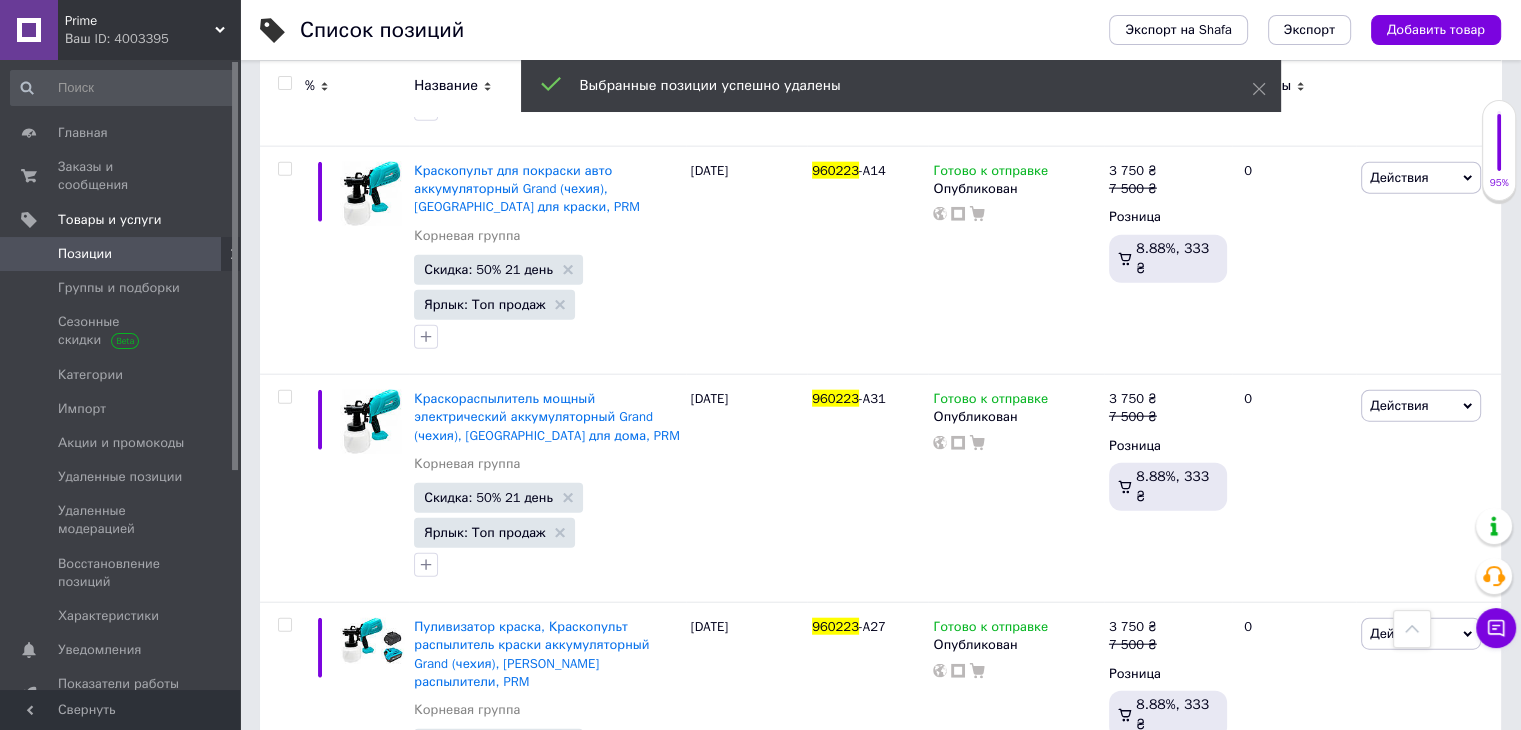 click at bounding box center [284, 83] 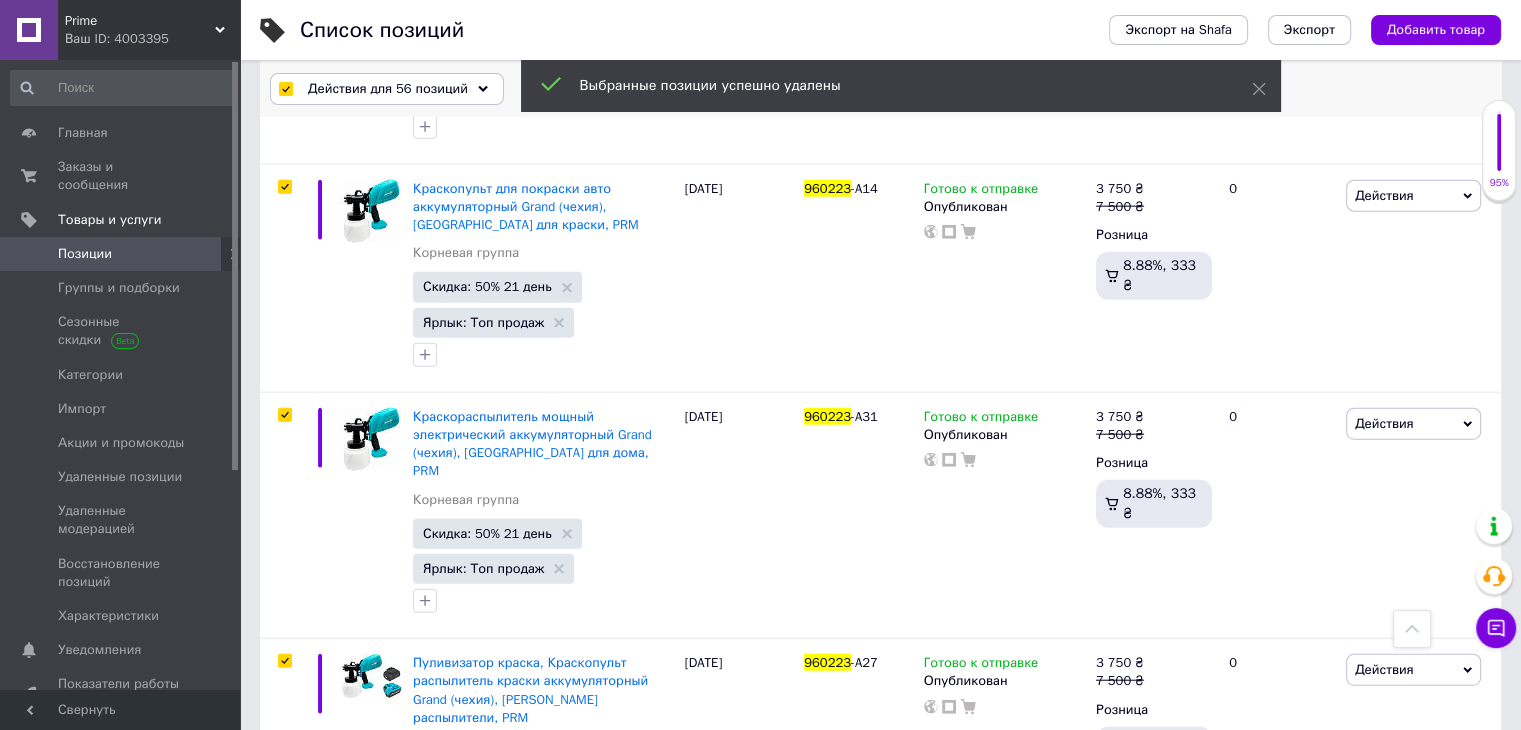 scroll, scrollTop: 12365, scrollLeft: 0, axis: vertical 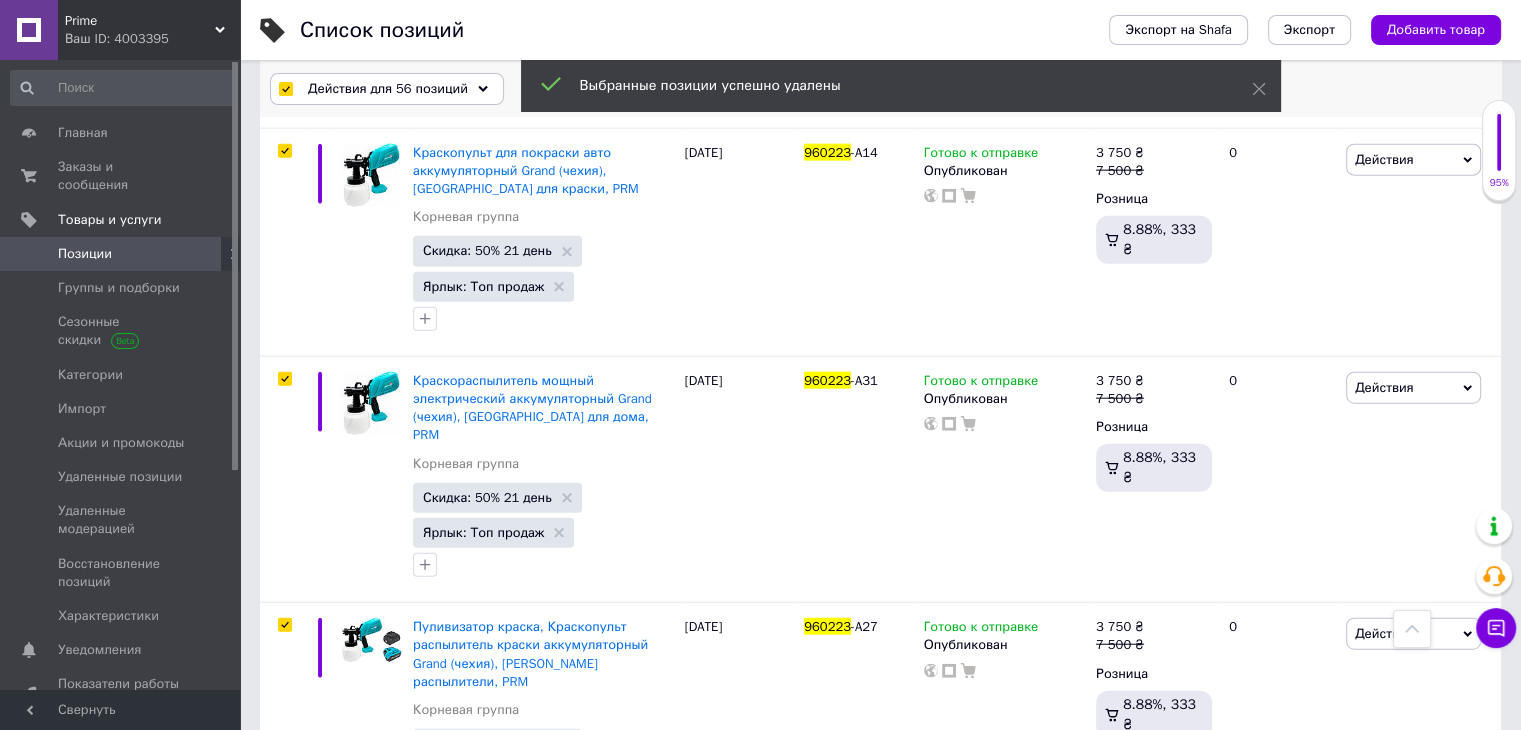 click on "Действия для 56 позиций" at bounding box center (388, 89) 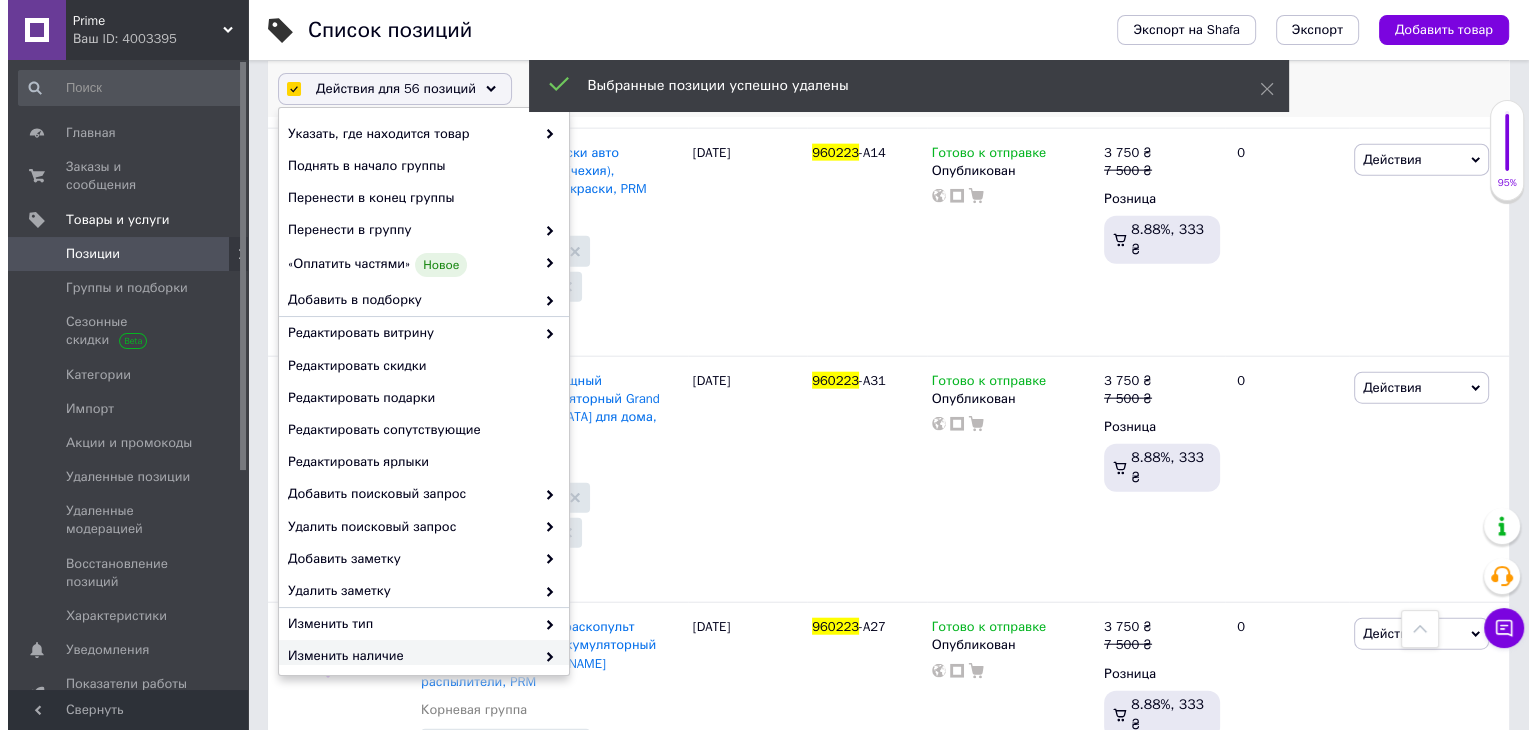 scroll, scrollTop: 170, scrollLeft: 0, axis: vertical 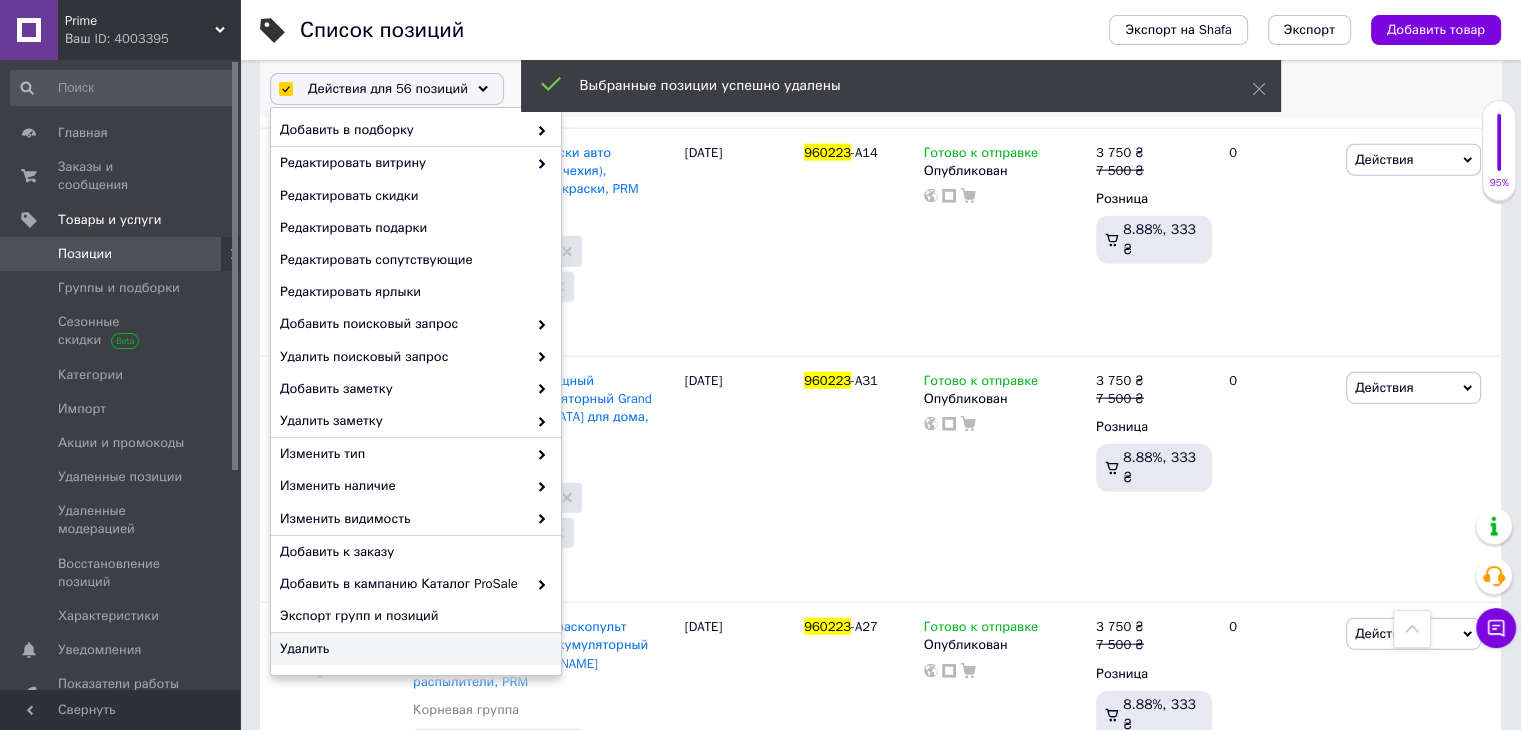 click on "Удалить" at bounding box center (413, 649) 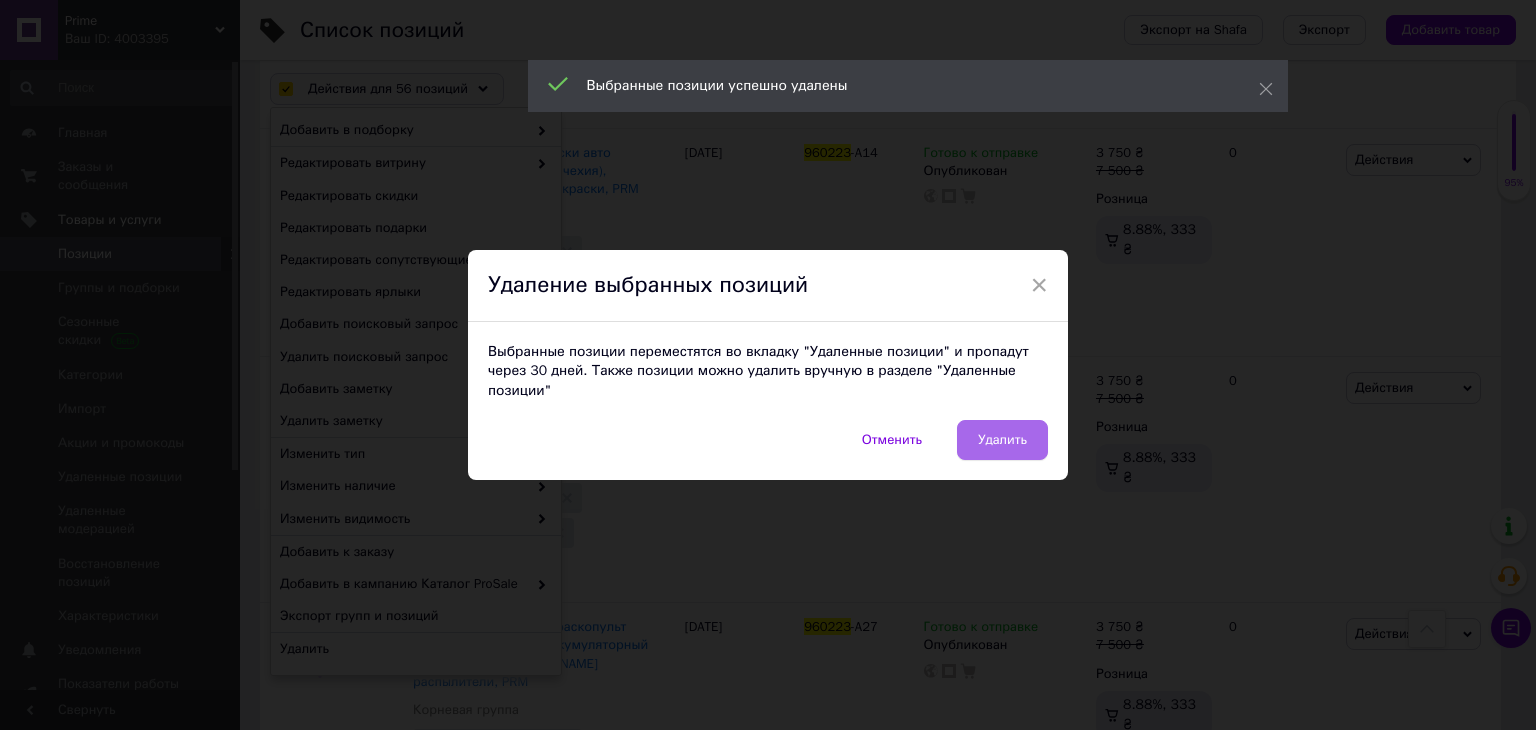click on "Удалить" at bounding box center (1002, 440) 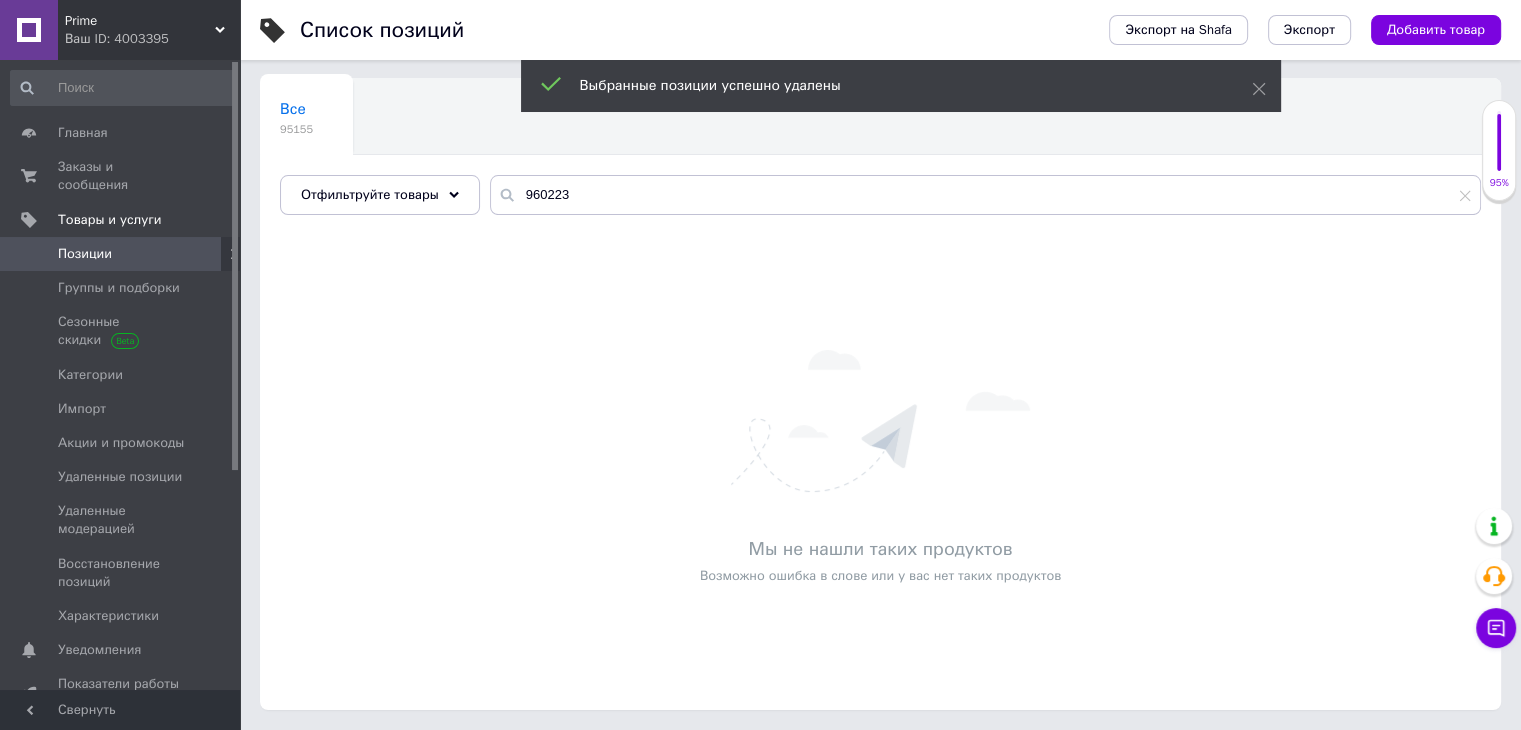 scroll, scrollTop: 150, scrollLeft: 0, axis: vertical 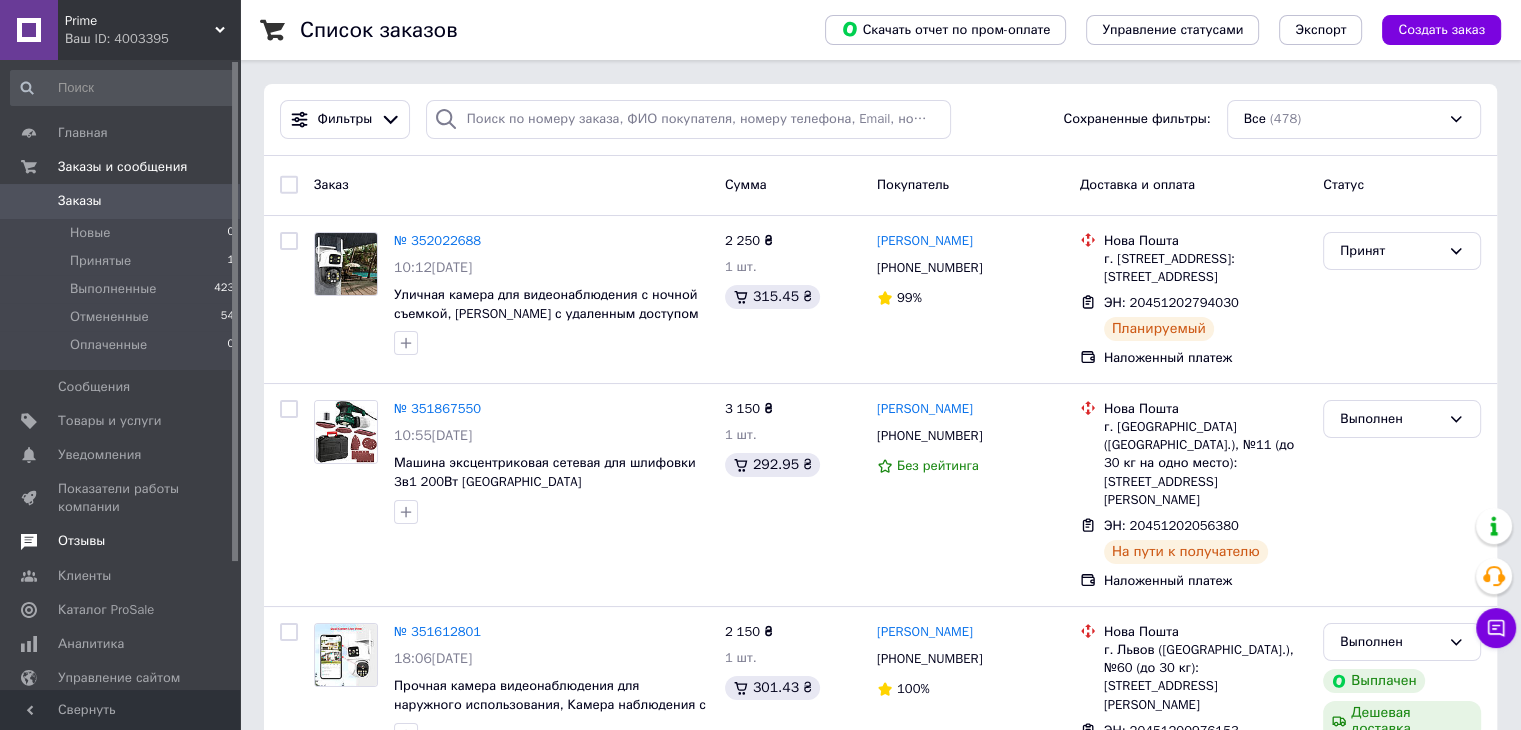 click on "Отзывы" at bounding box center [121, 541] 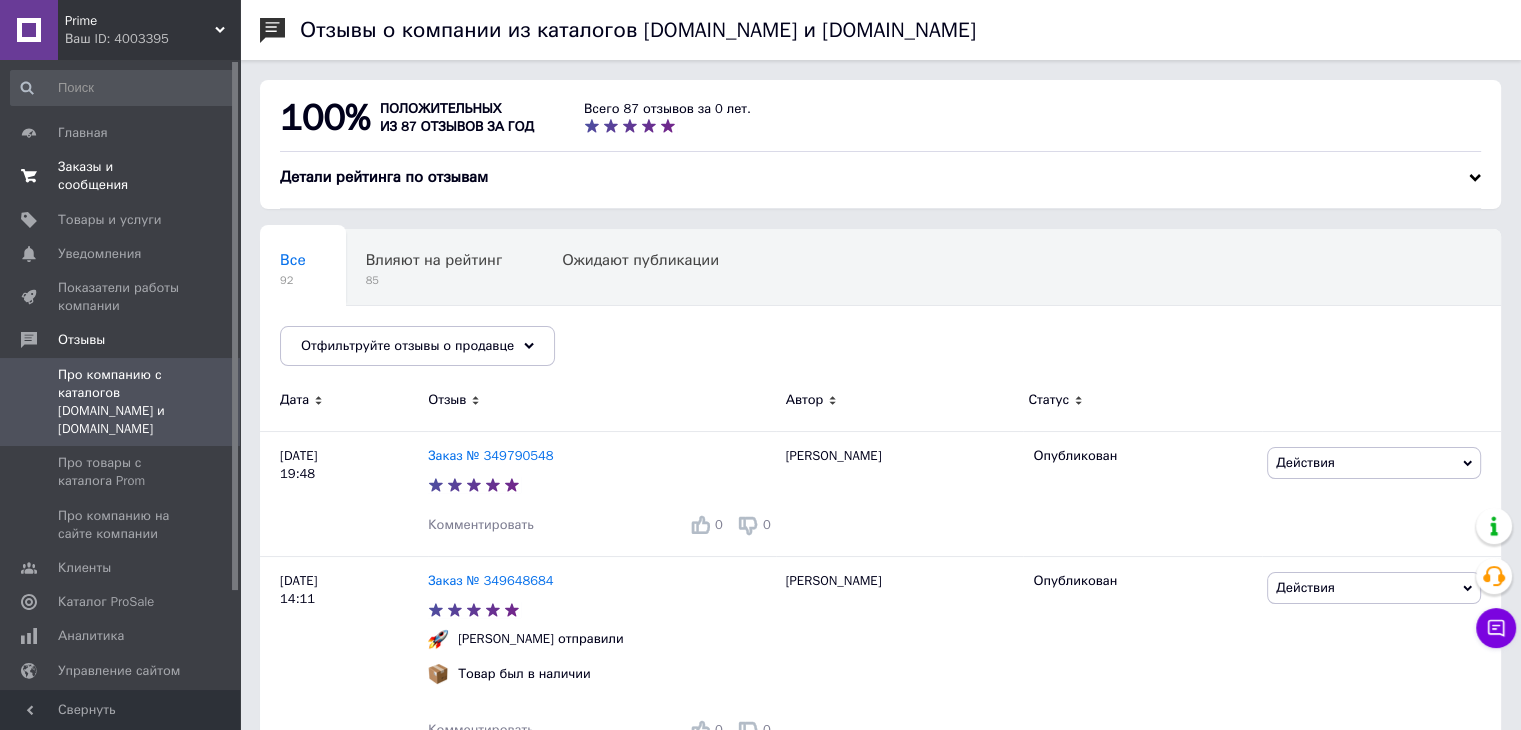 click on "Заказы и сообщения 0 0" at bounding box center [123, 176] 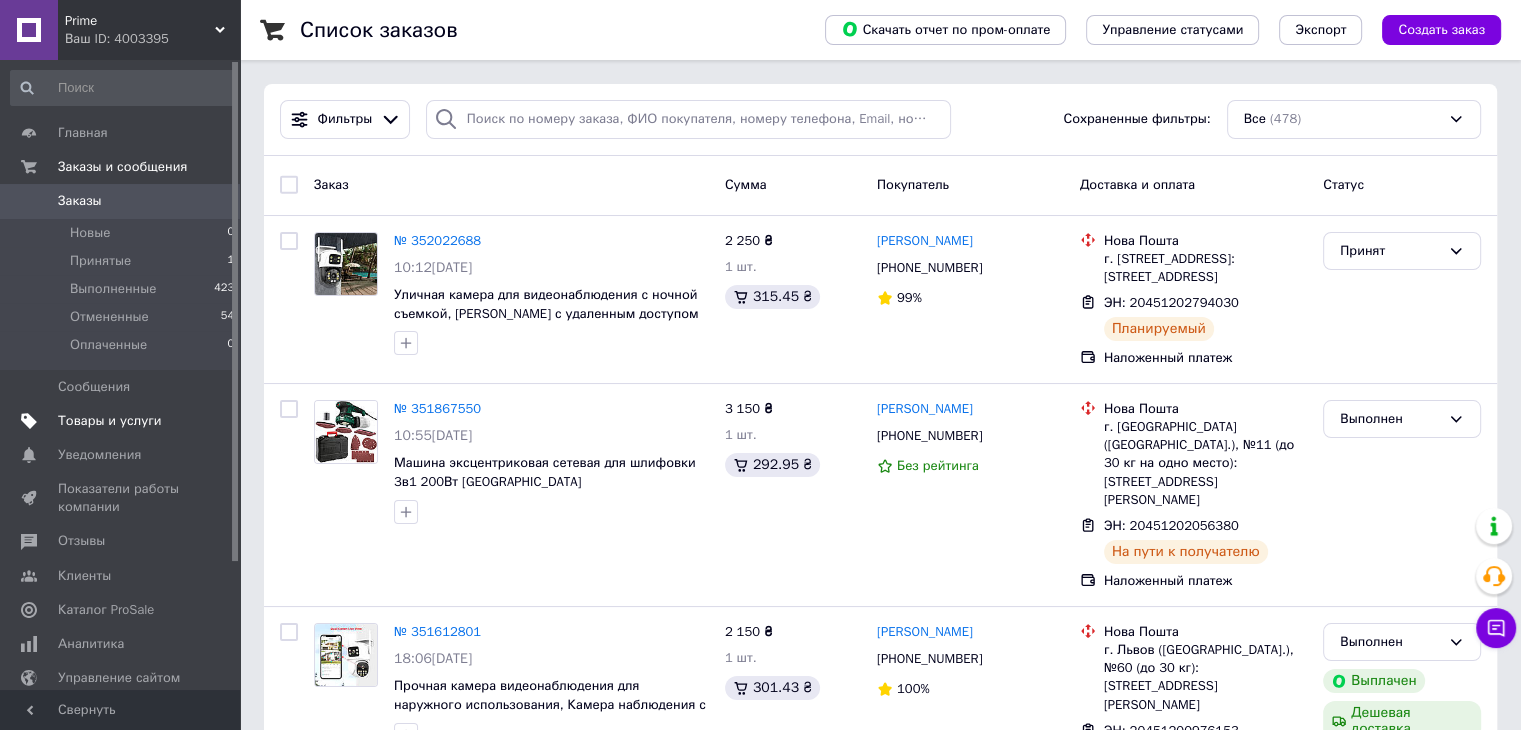 click on "Товары и услуги" at bounding box center [110, 421] 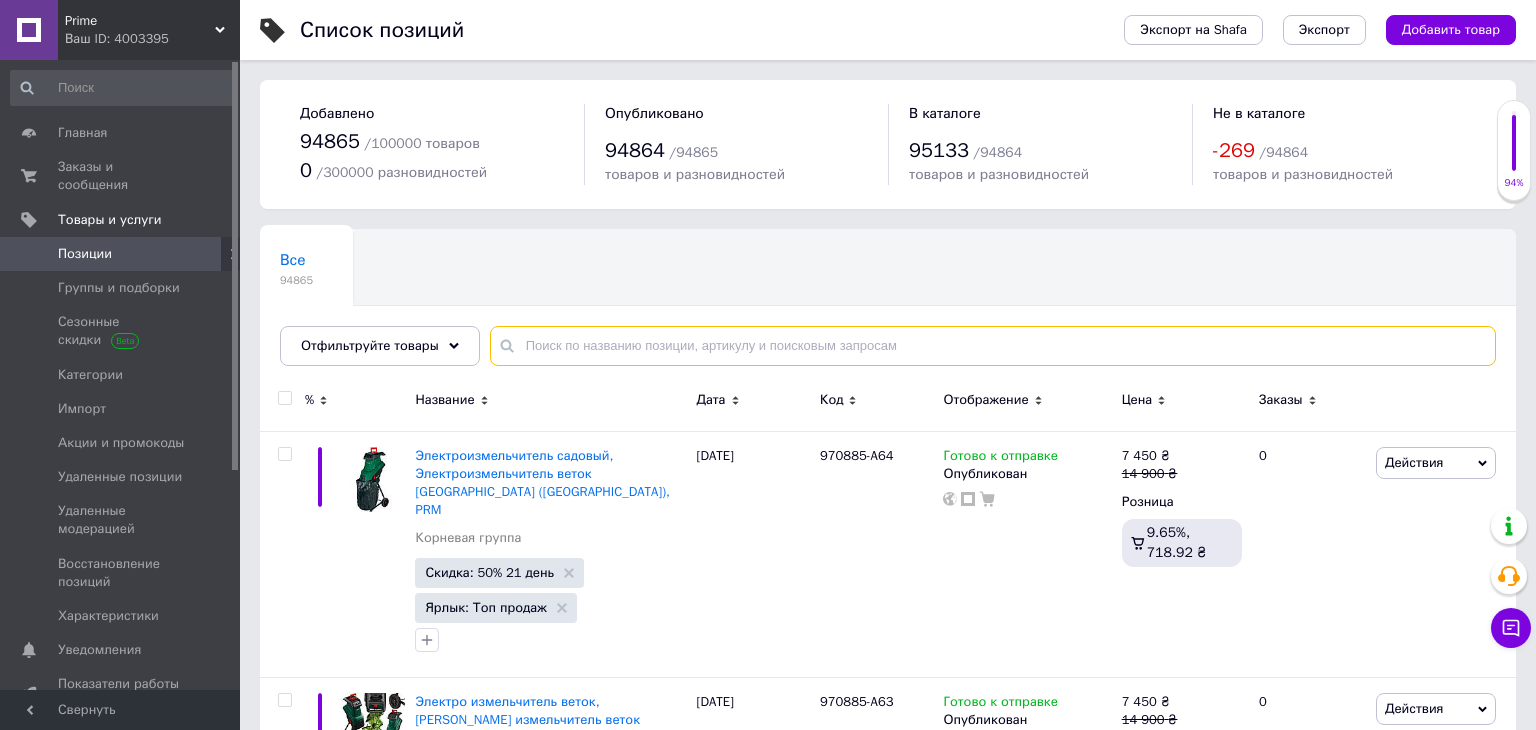 click at bounding box center [993, 346] 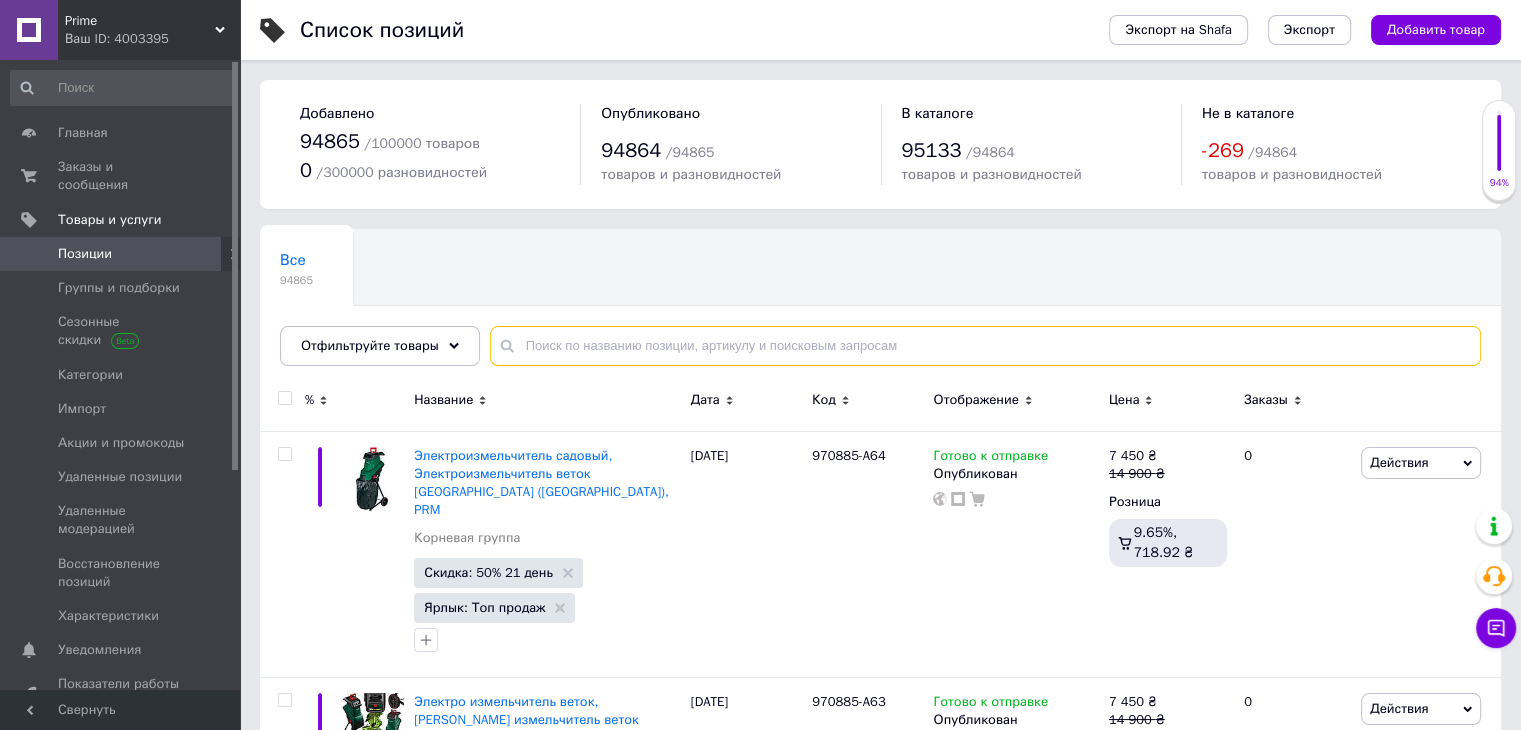 paste on "951587" 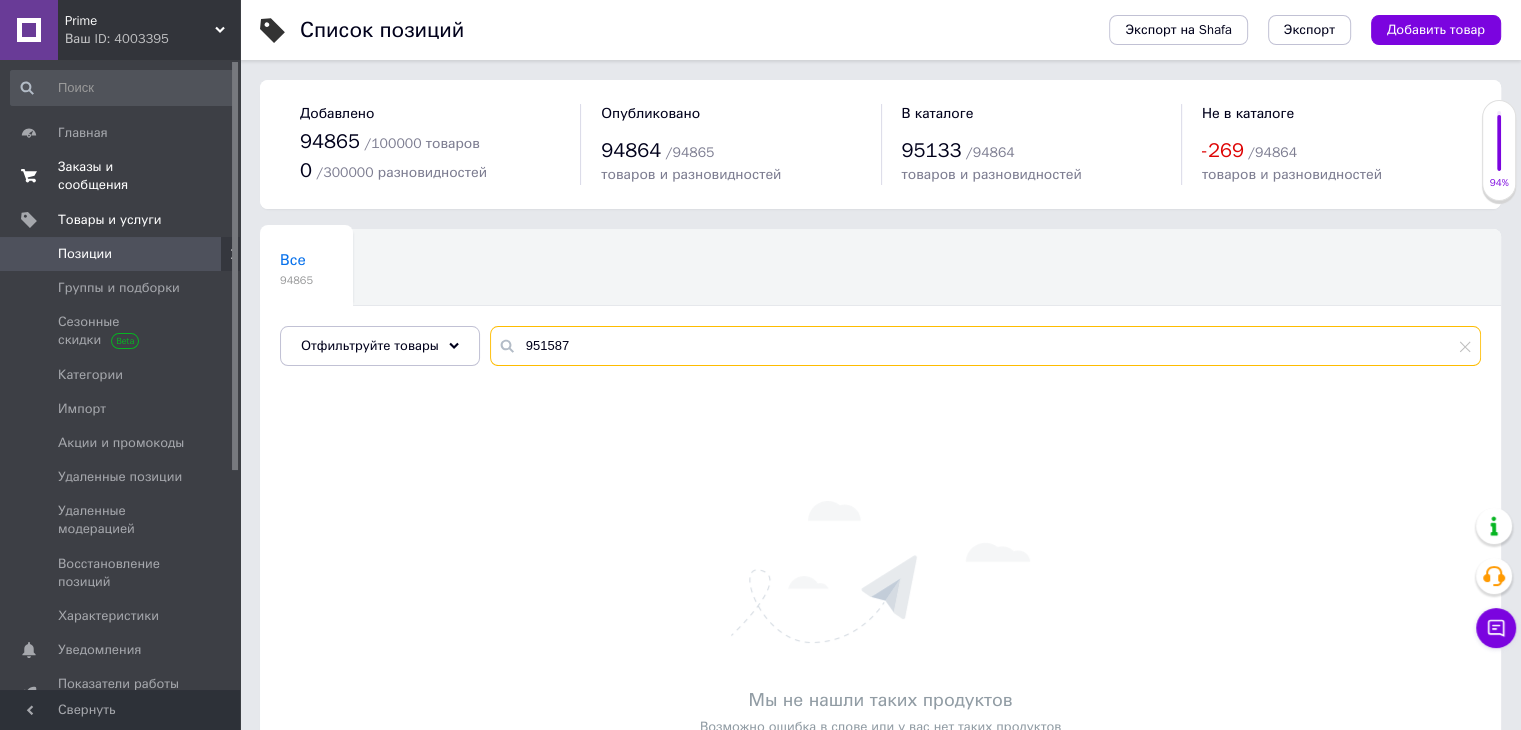 type on "951587" 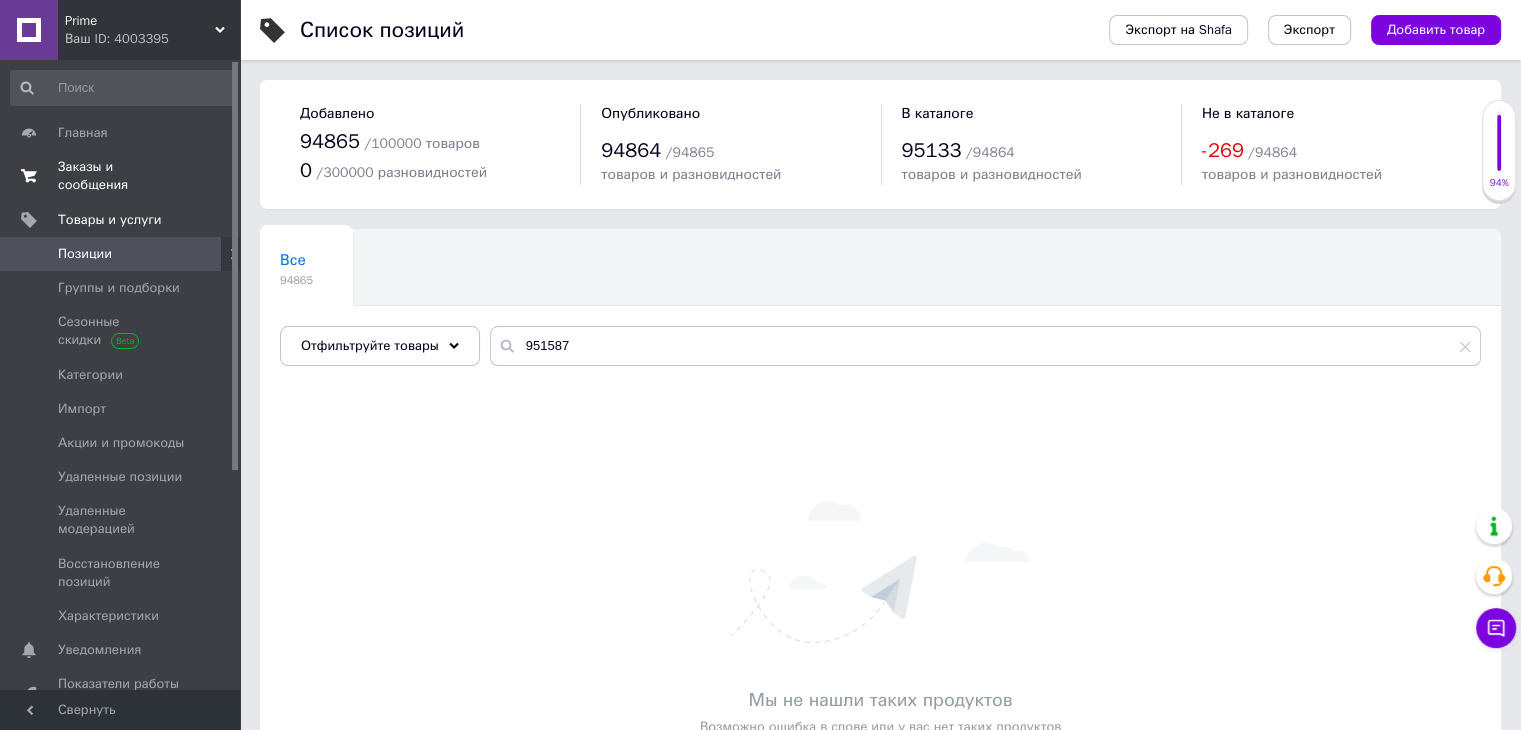 click on "Заказы и сообщения" at bounding box center [121, 176] 